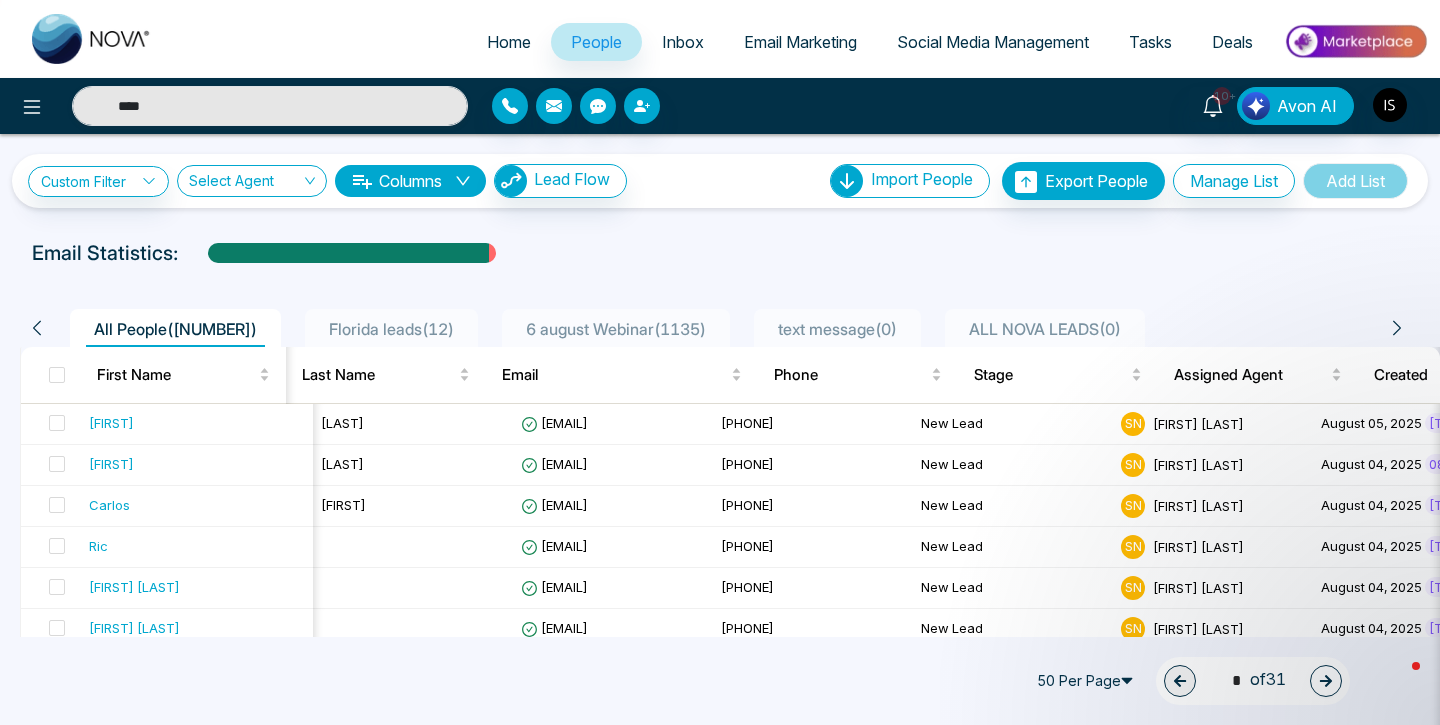 scroll, scrollTop: 0, scrollLeft: 0, axis: both 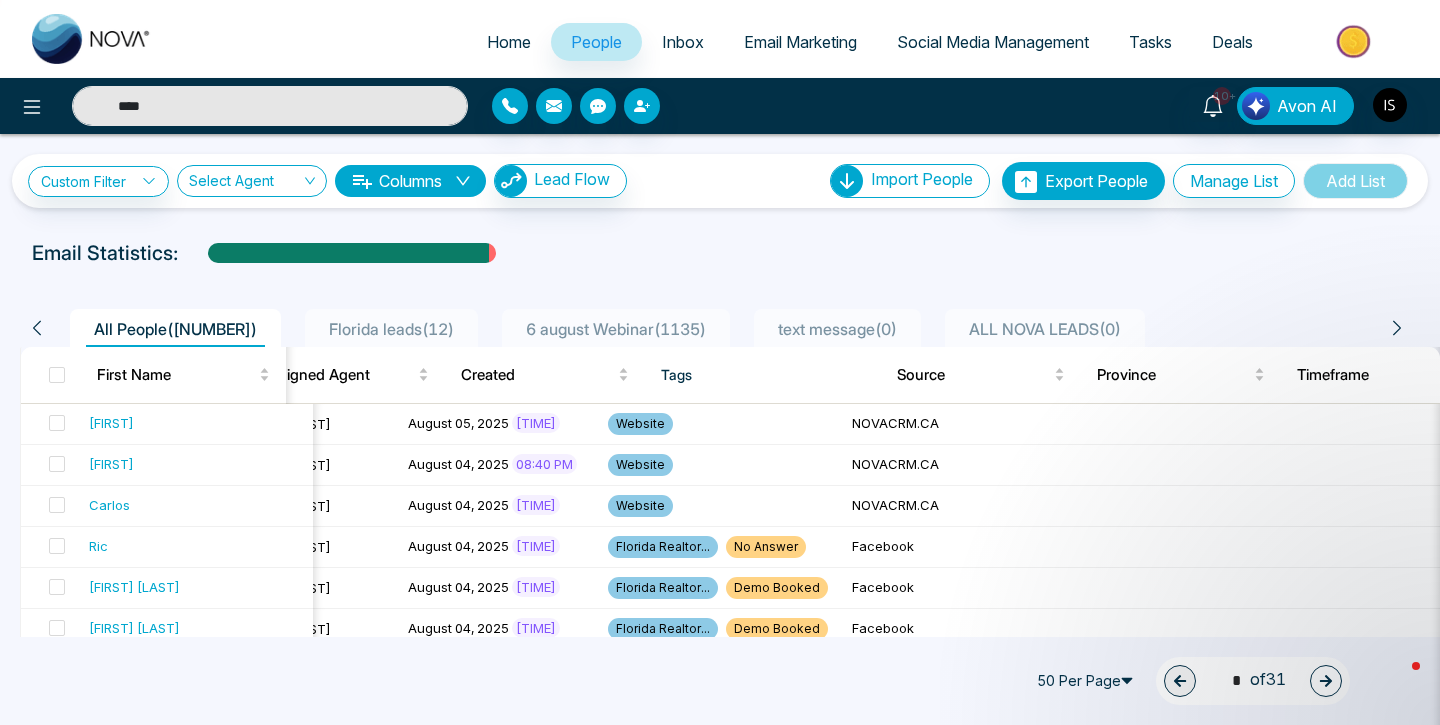 click on "****" at bounding box center [270, 106] 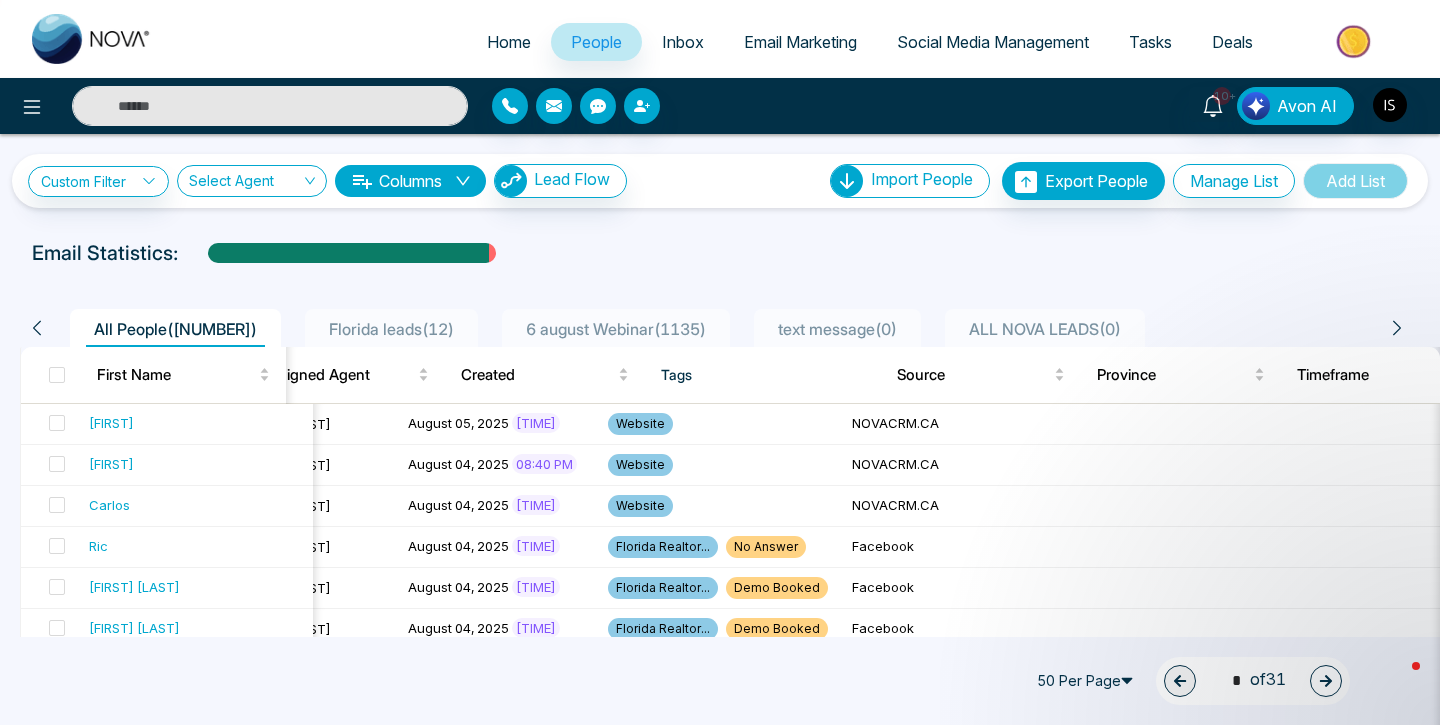 click at bounding box center [270, 106] 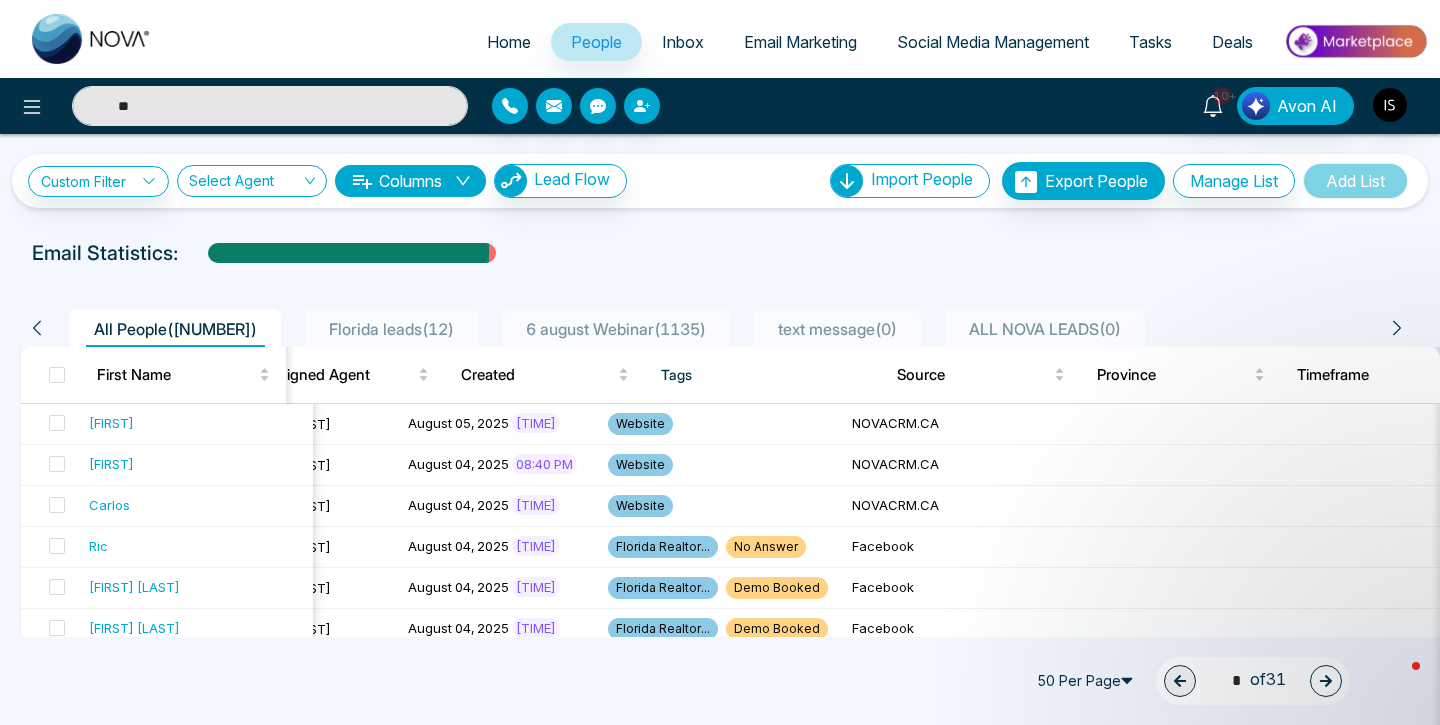 type on "*" 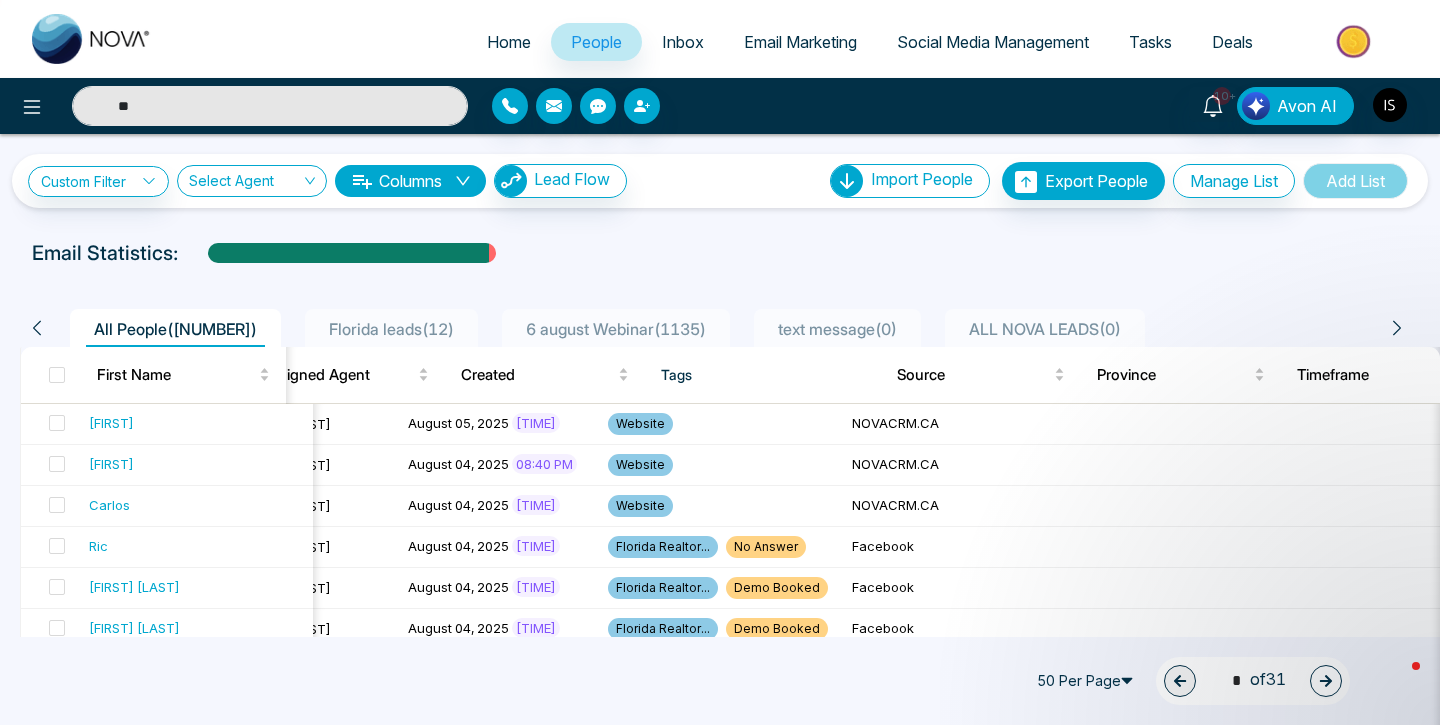 type on "*" 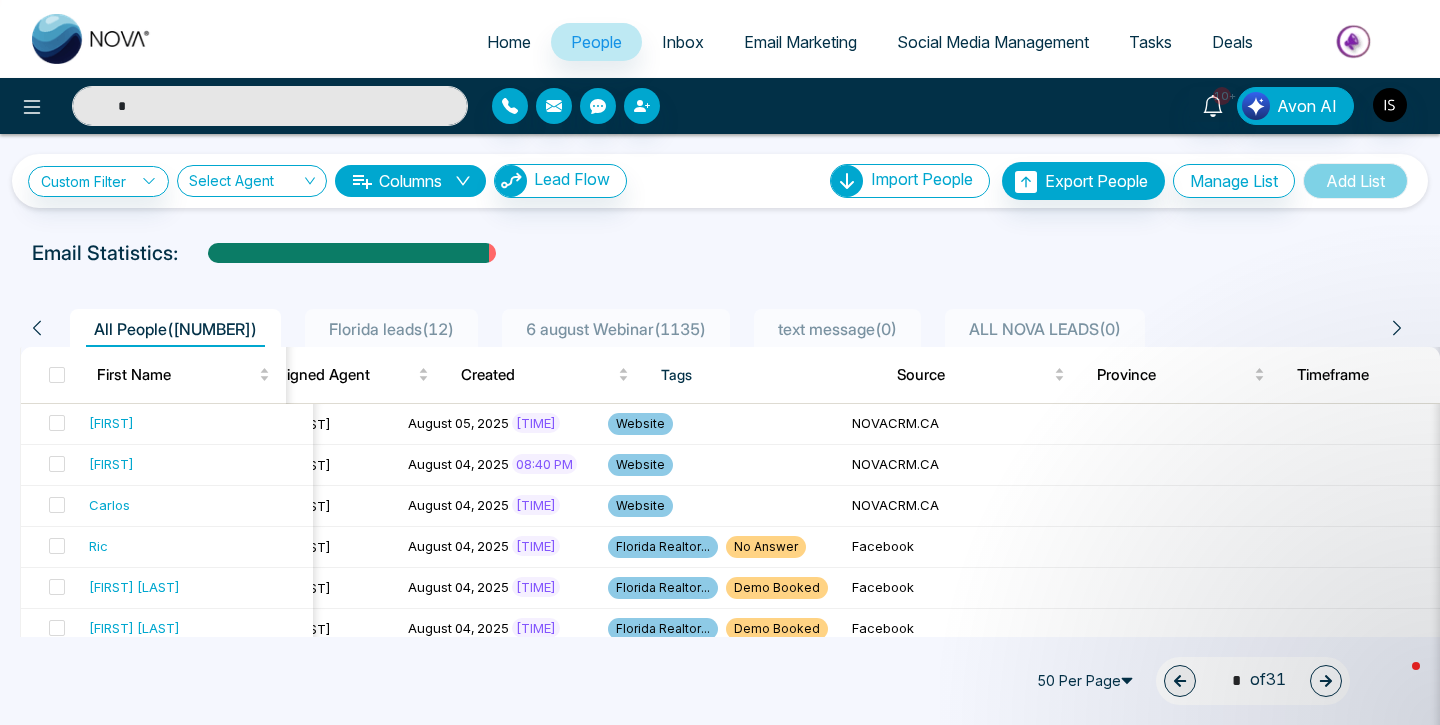 type 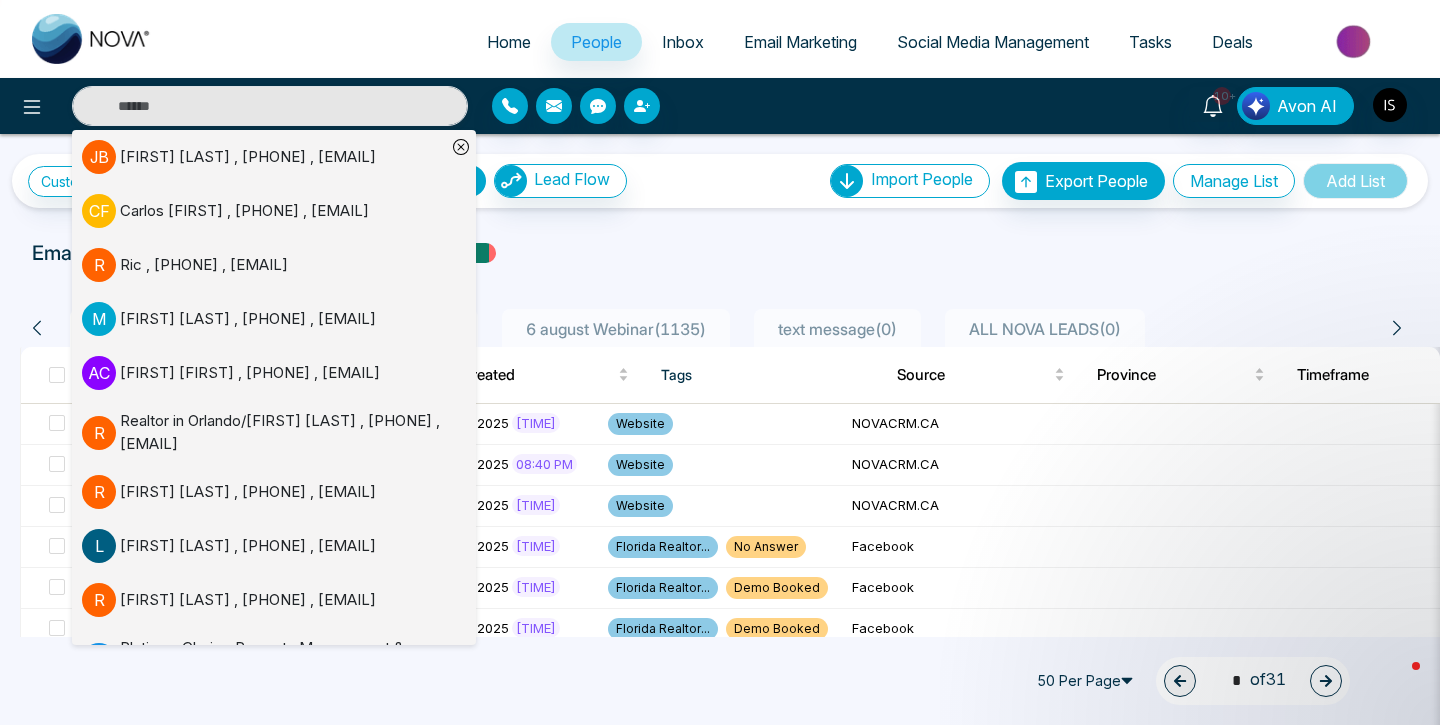 click on "Home" at bounding box center (509, 42) 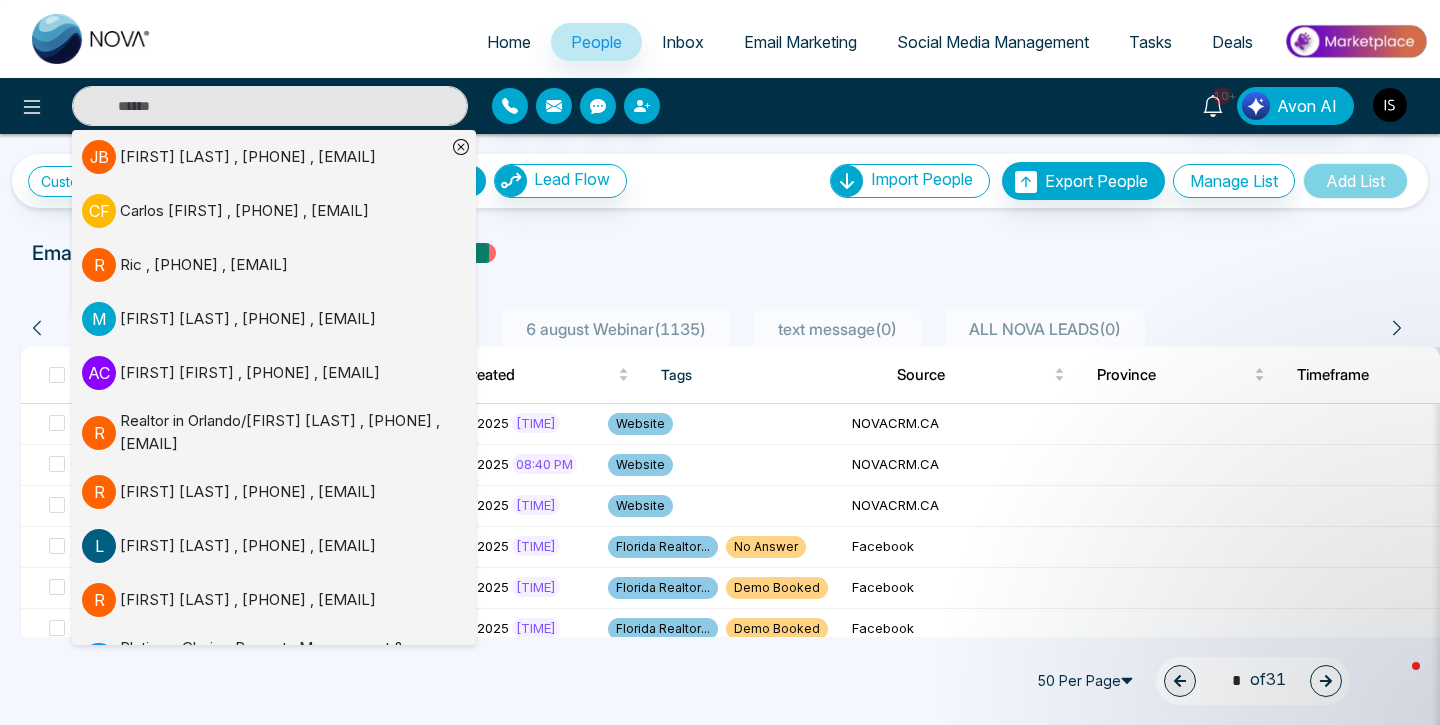 select on "*" 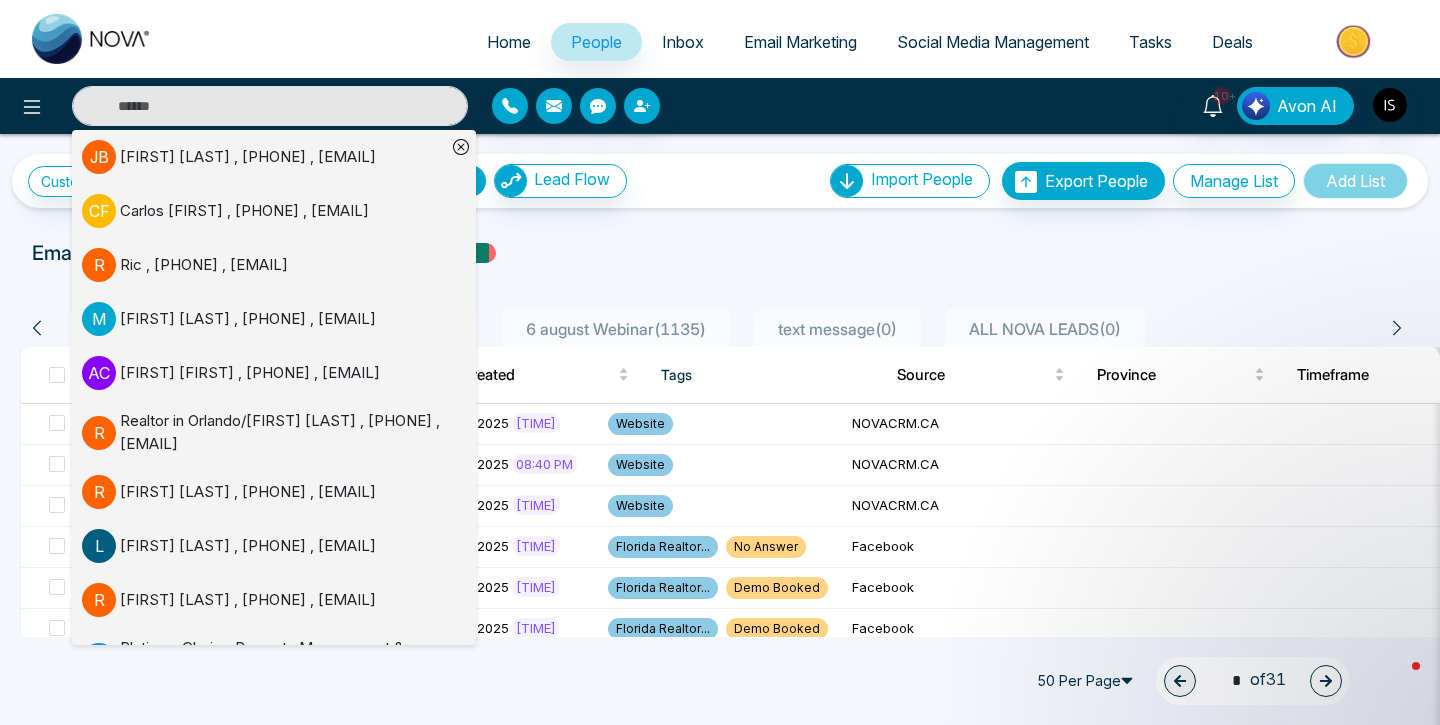select on "*" 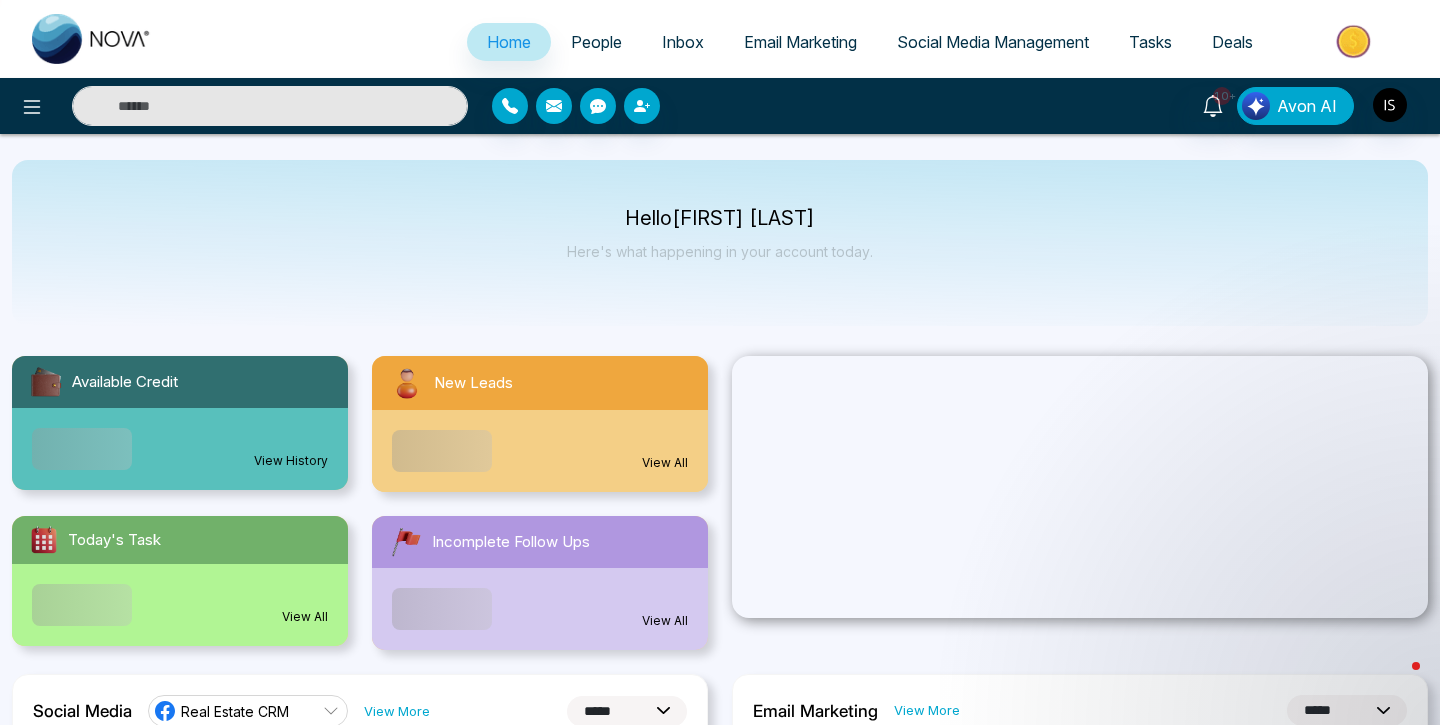 click at bounding box center [270, 106] 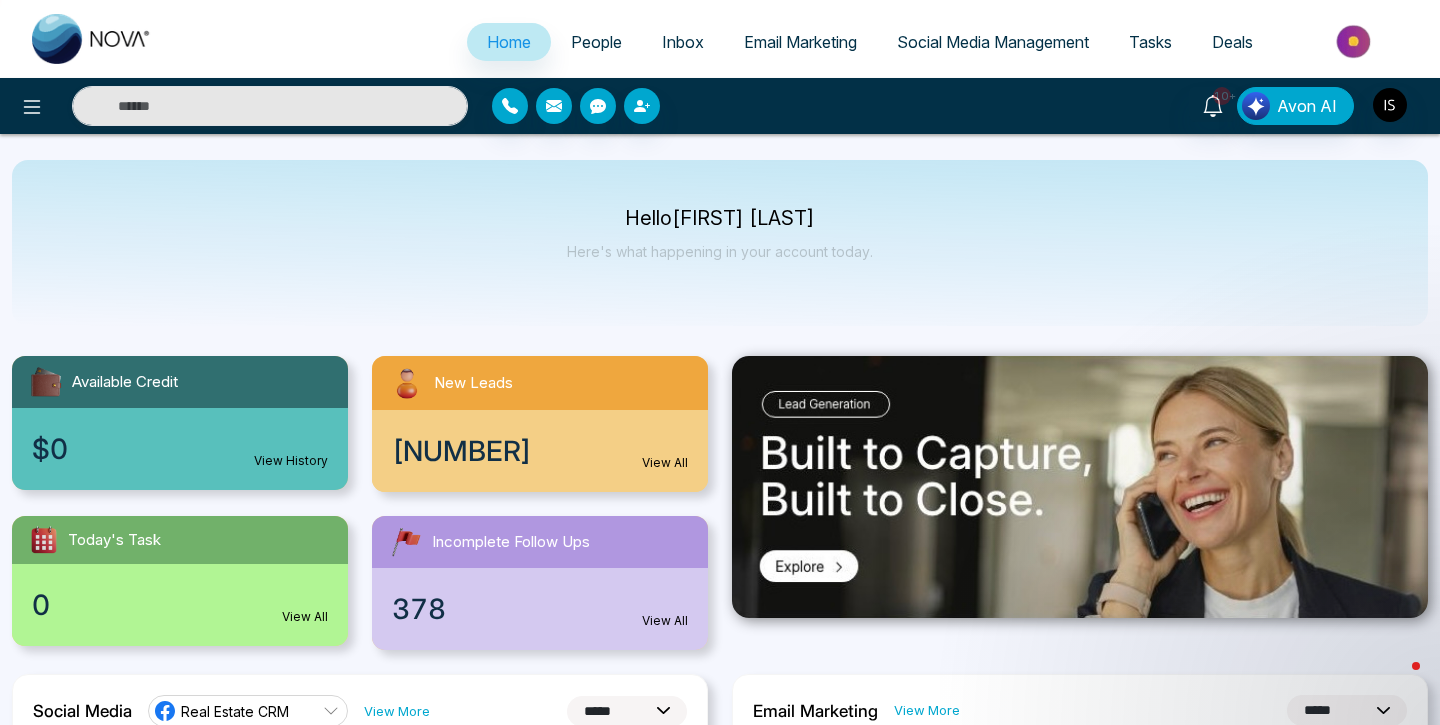 click on "People" at bounding box center (596, 42) 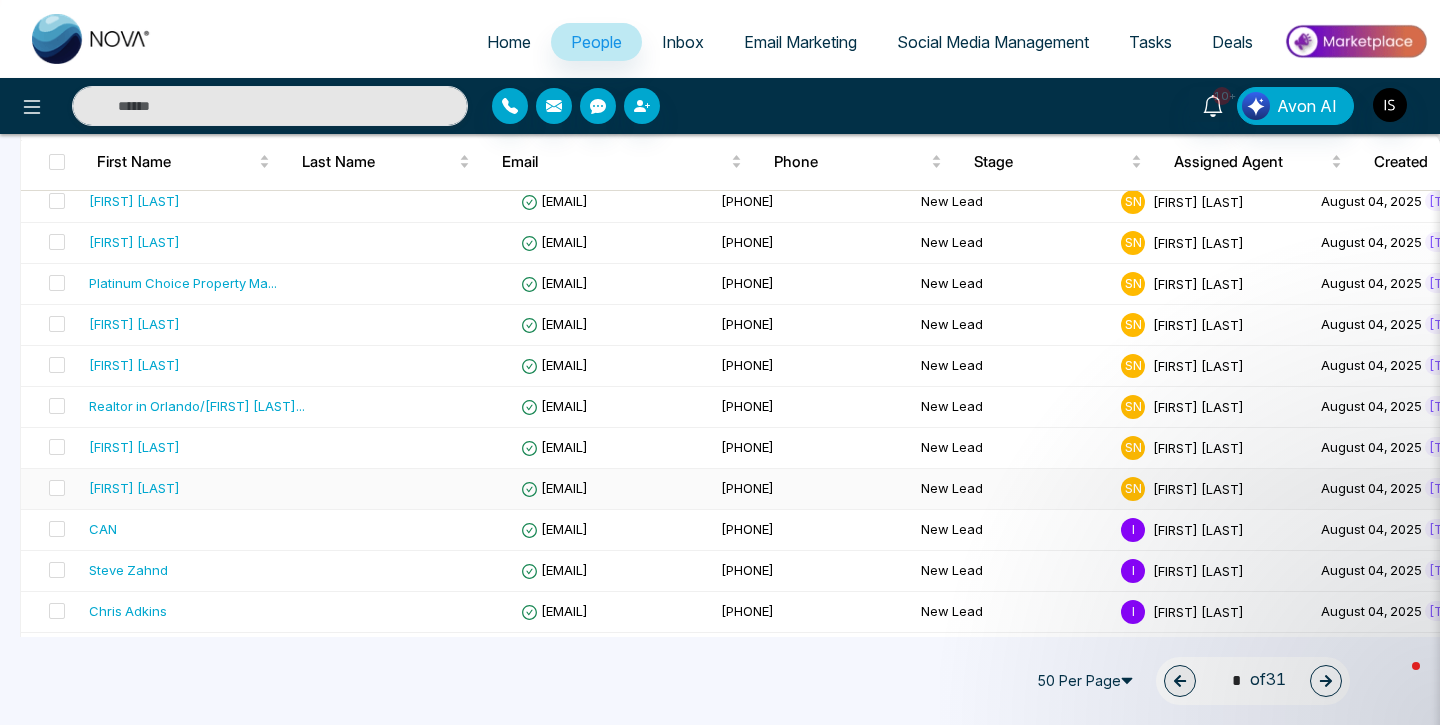 scroll, scrollTop: 526, scrollLeft: 0, axis: vertical 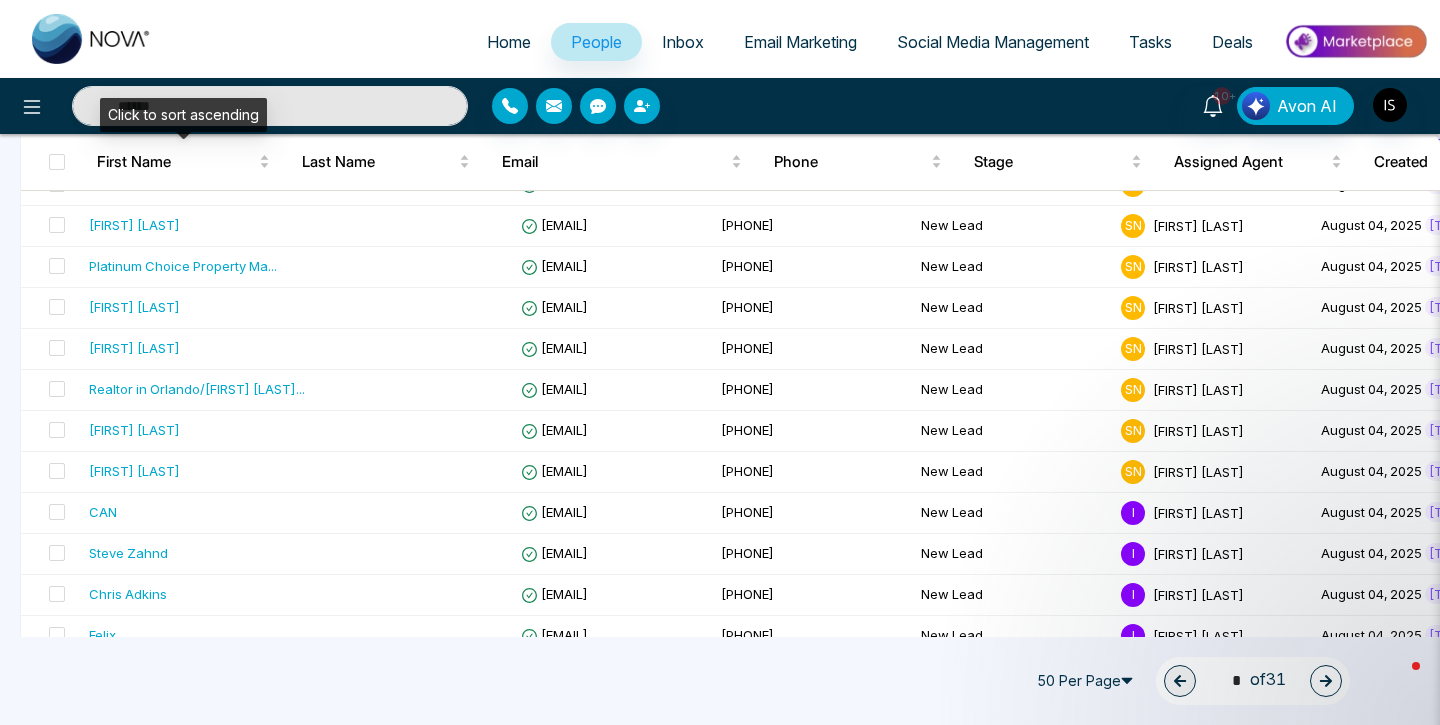 click on "Click to sort ascending" at bounding box center [183, 115] 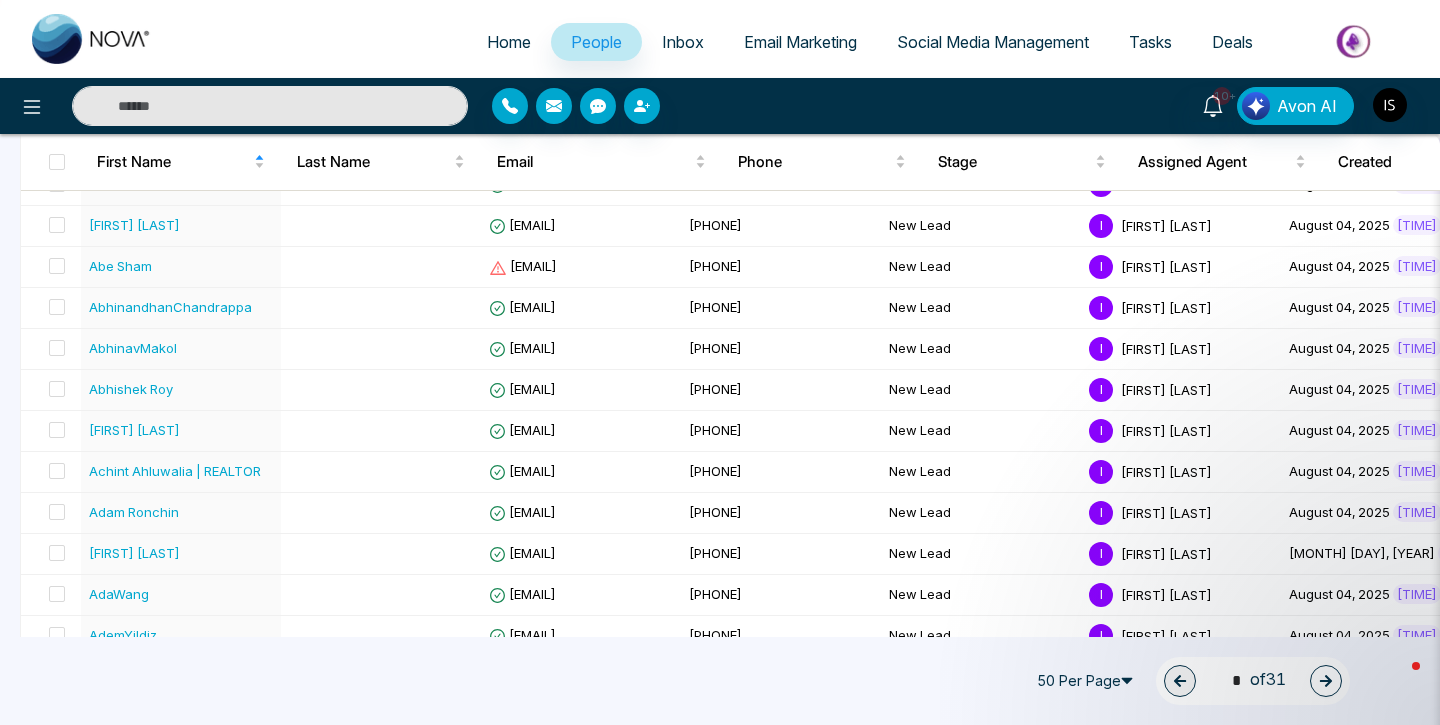 click at bounding box center [270, 106] 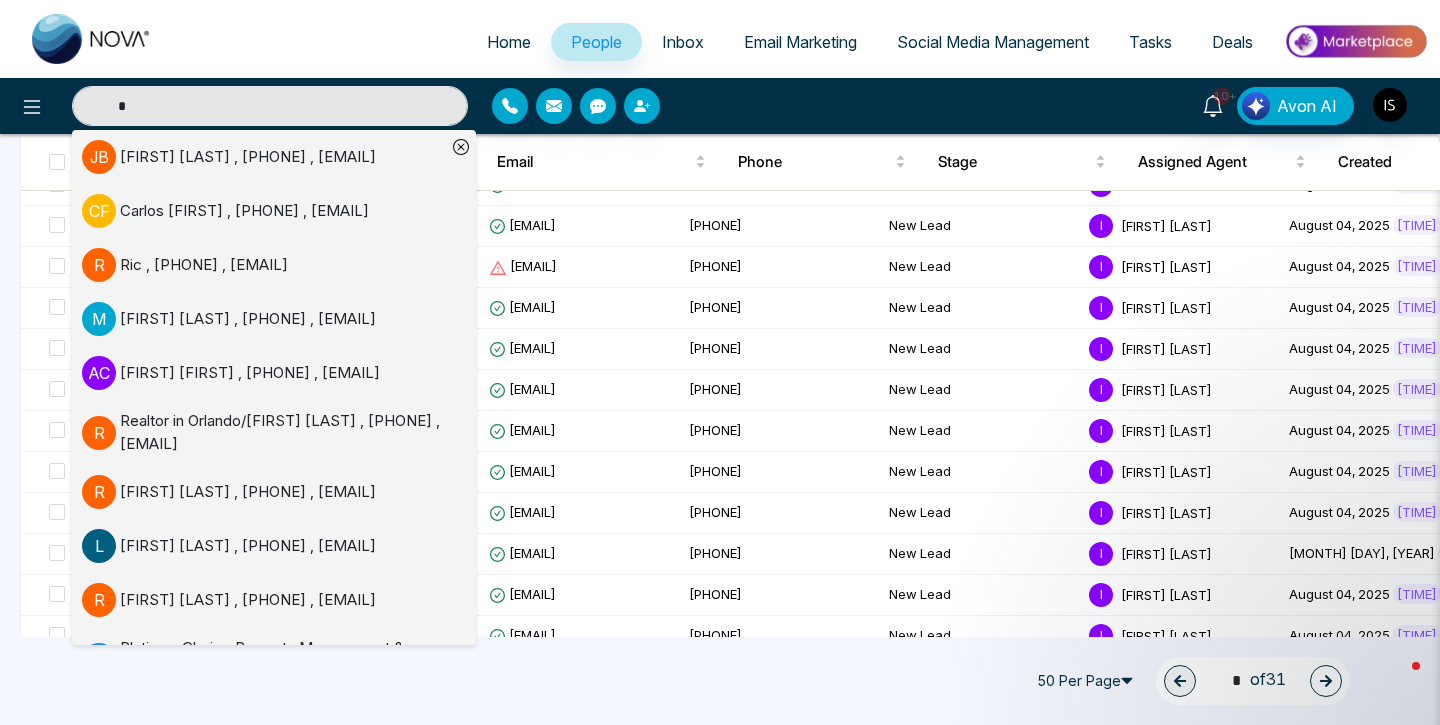 type on "**" 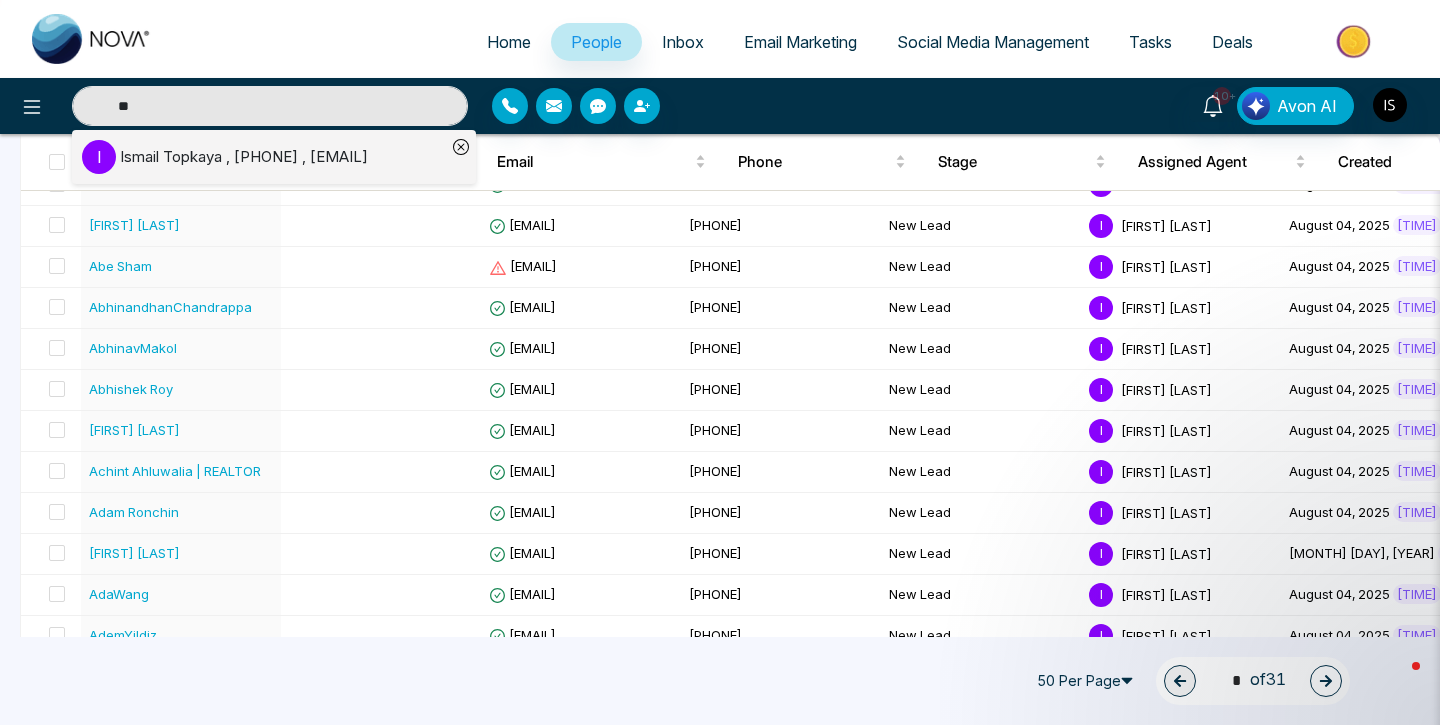 click on "**" at bounding box center (270, 106) 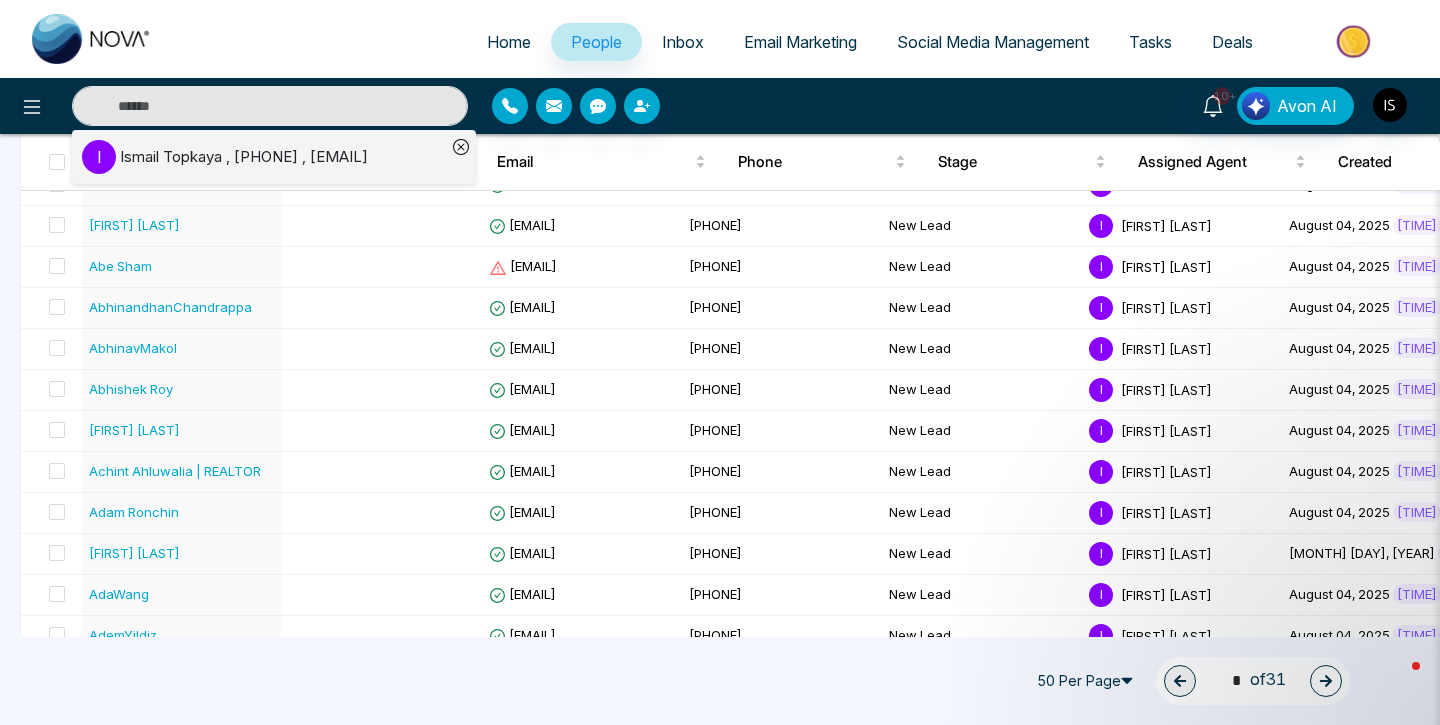 click at bounding box center [270, 106] 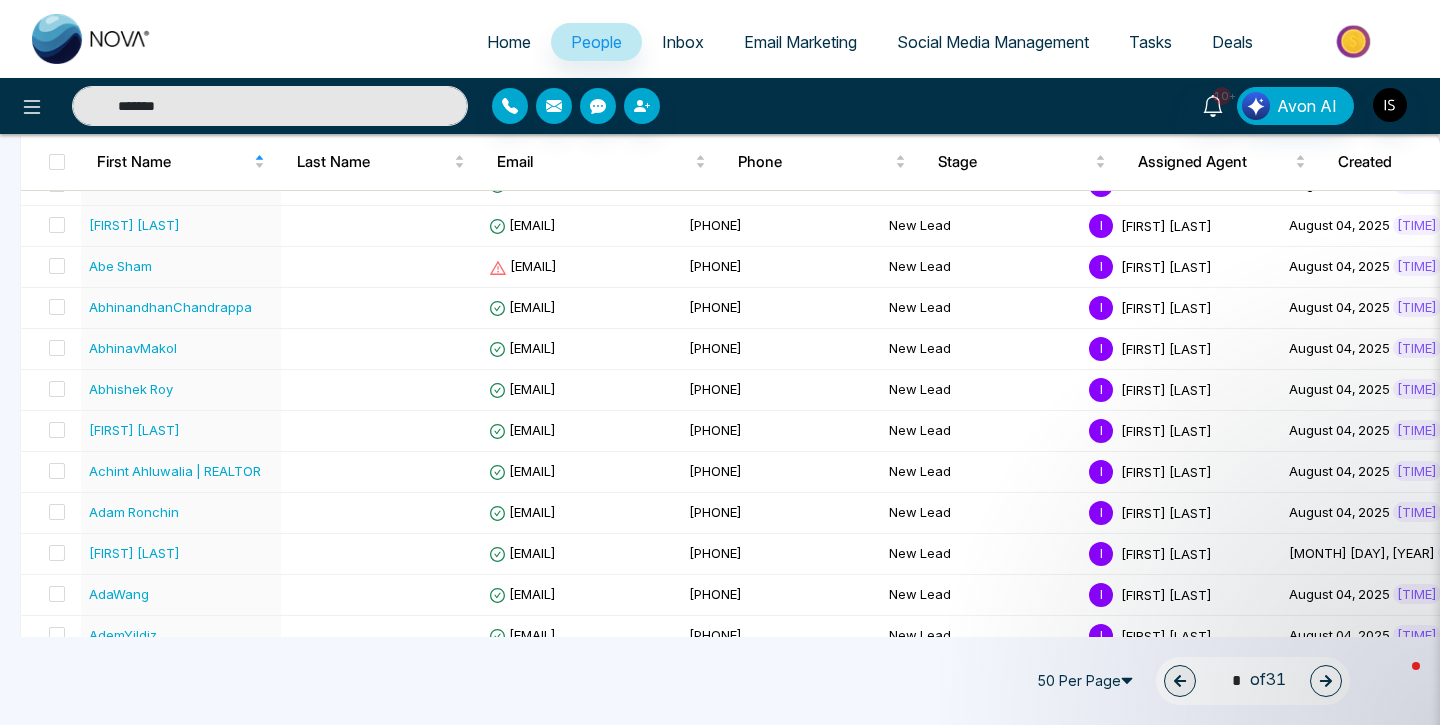 type on "*******" 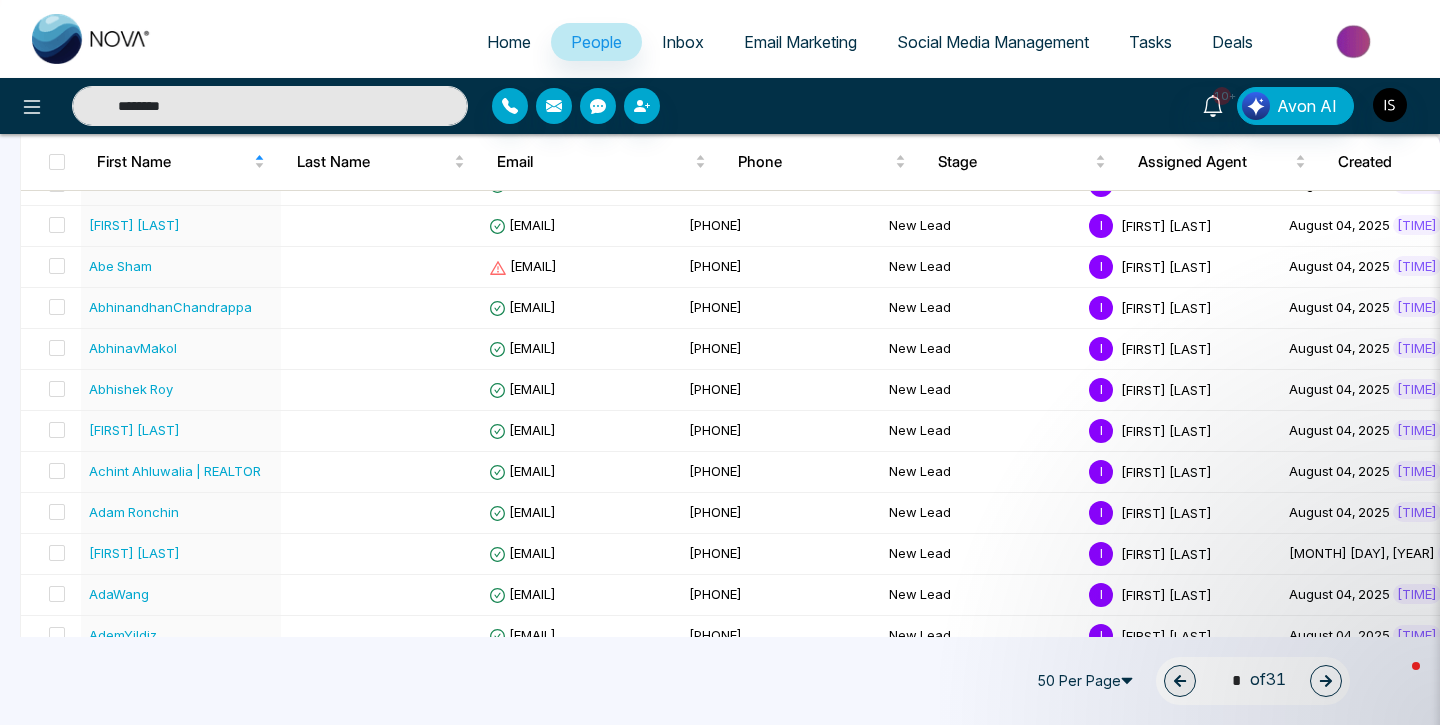 click on "*******" at bounding box center (270, 106) 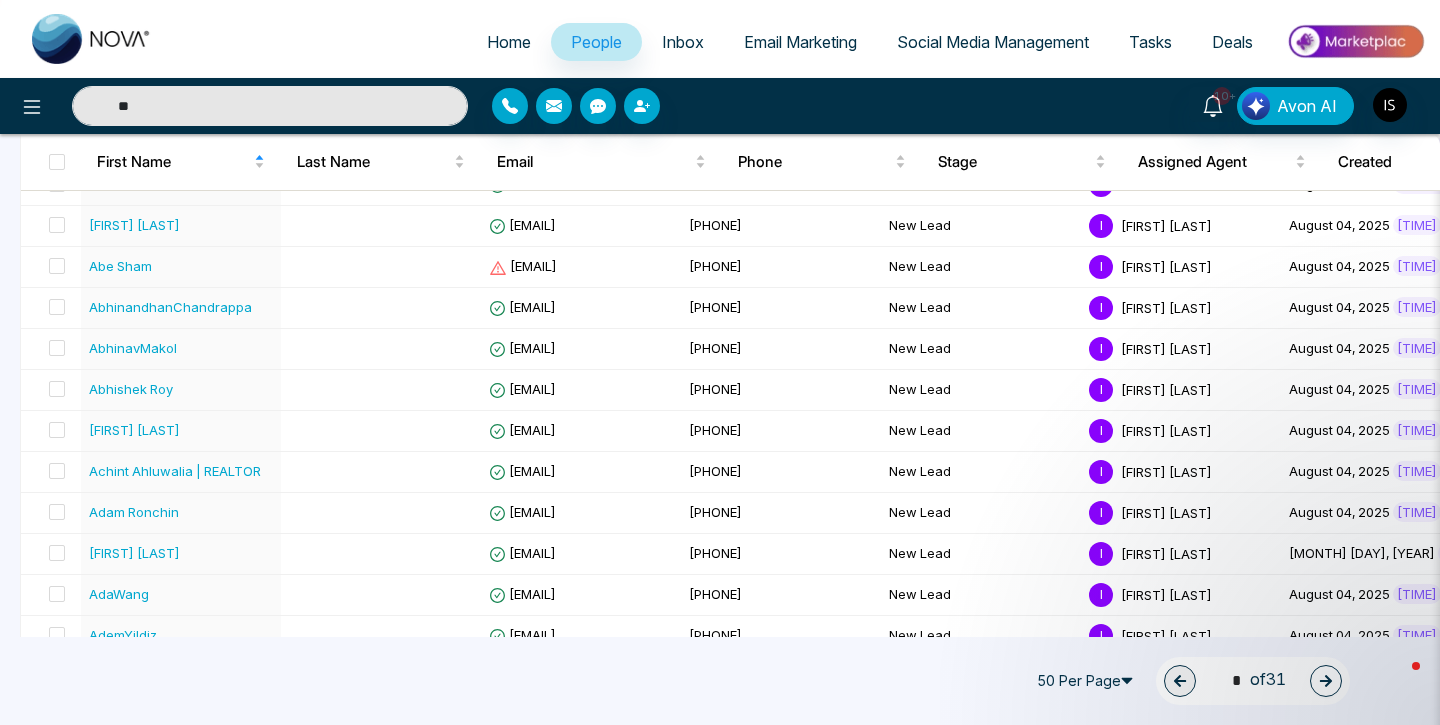 type on "*" 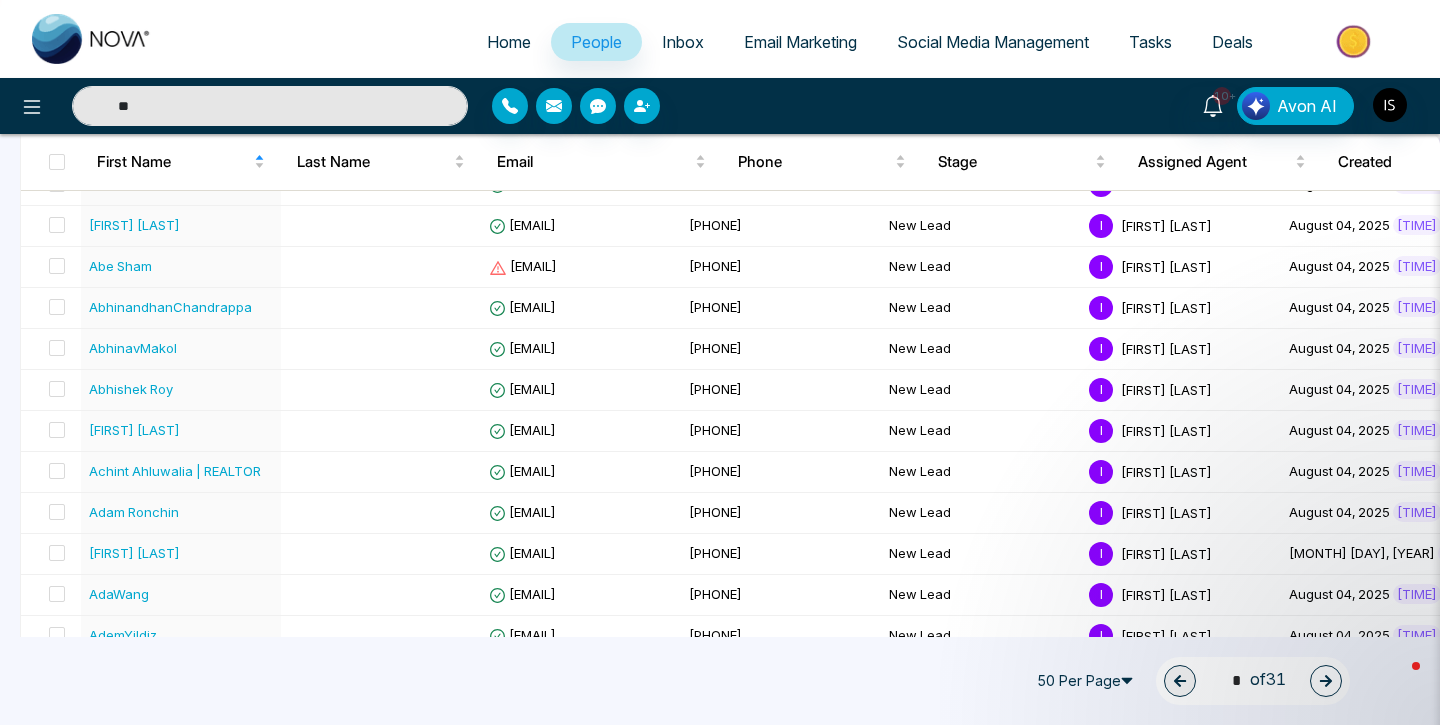 type on "*" 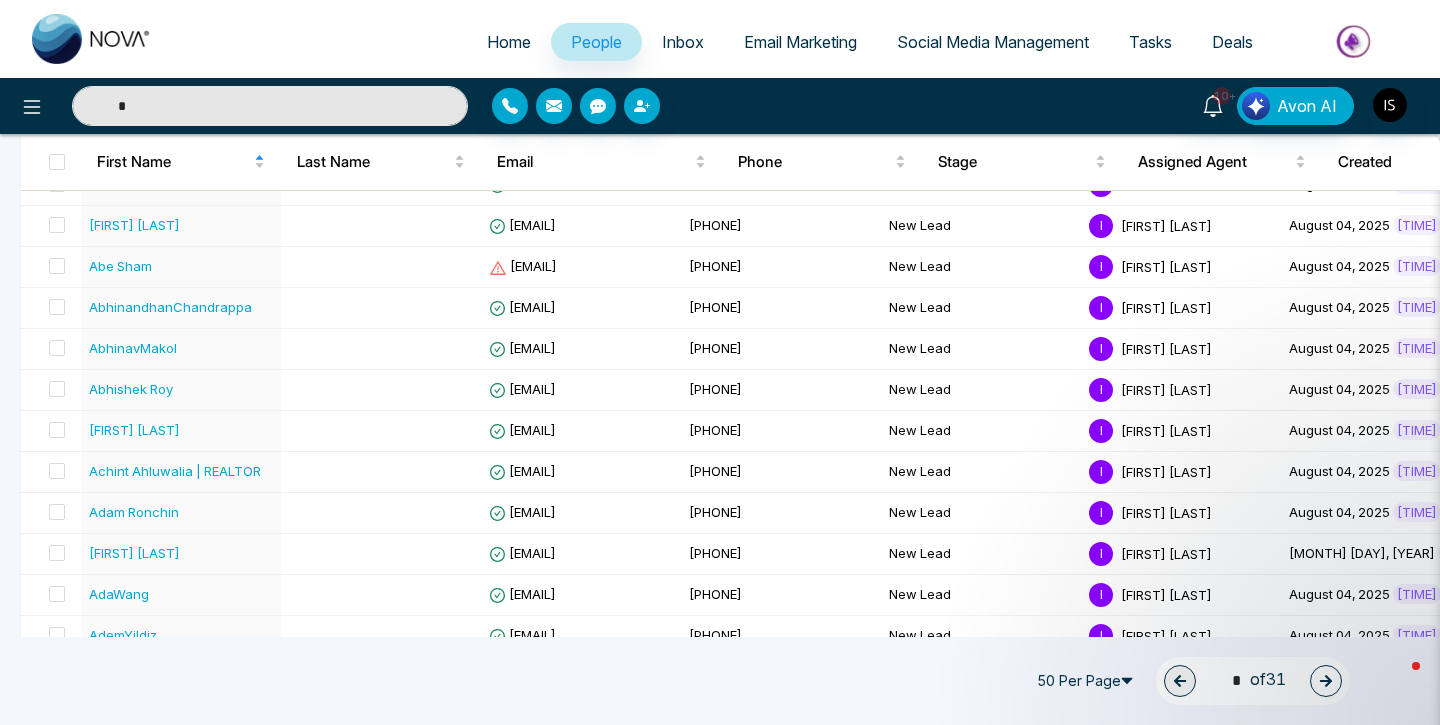 type 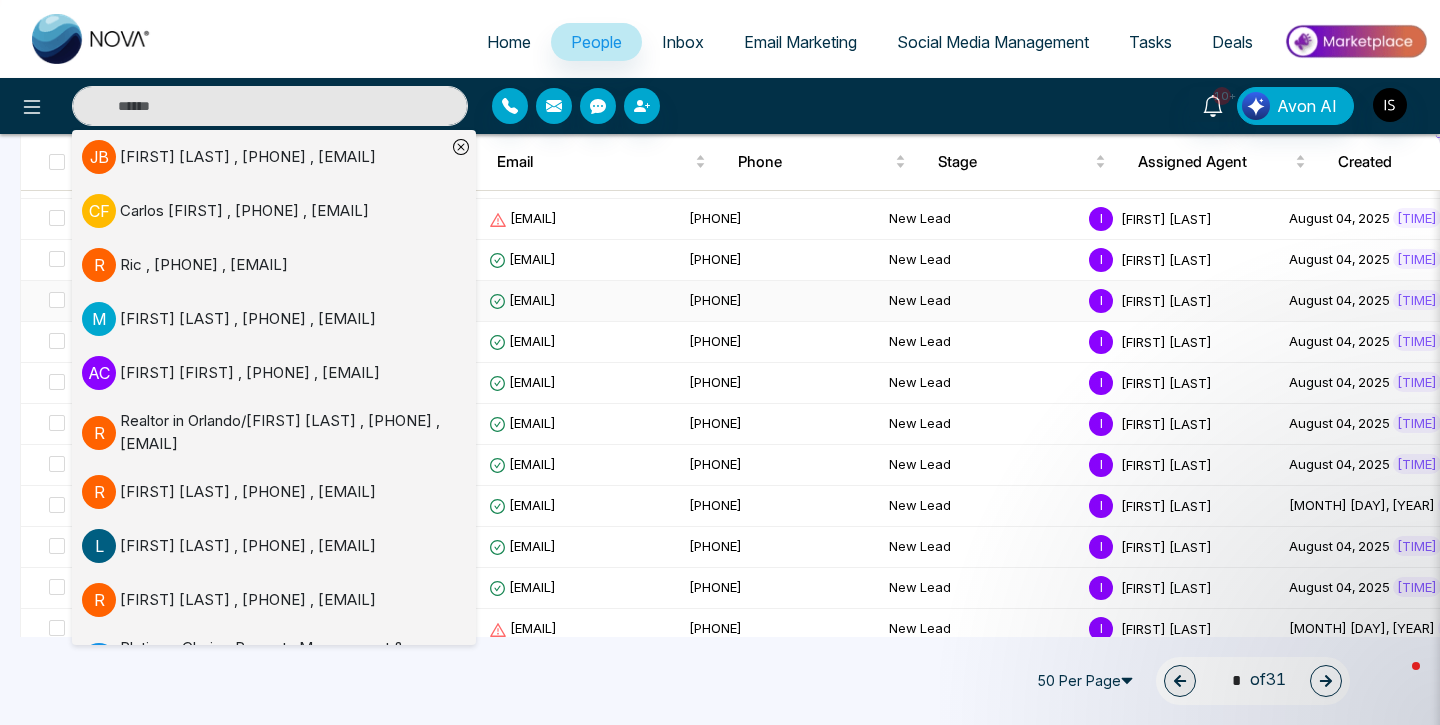 scroll, scrollTop: 593, scrollLeft: 0, axis: vertical 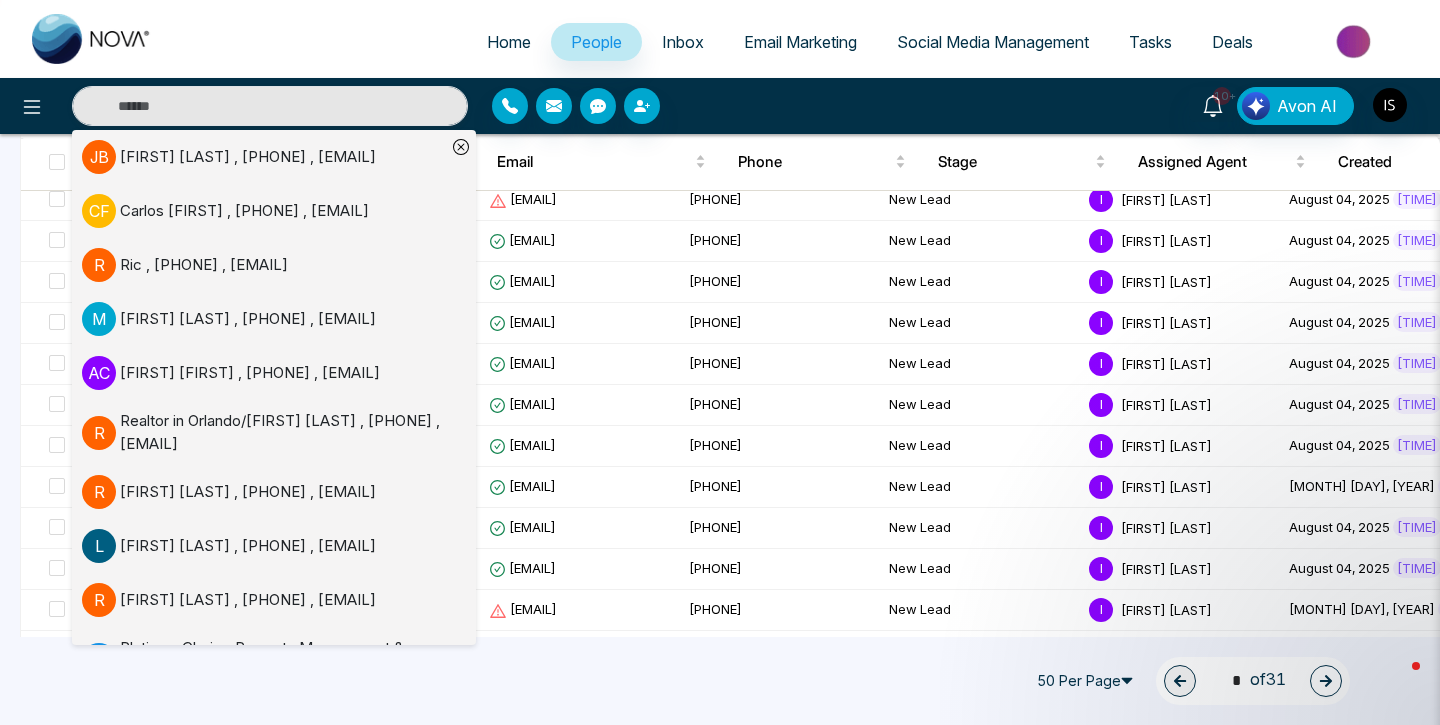 click on "Home People Inbox Email Marketing Social Media Management Tasks Deals" at bounding box center (800, 43) 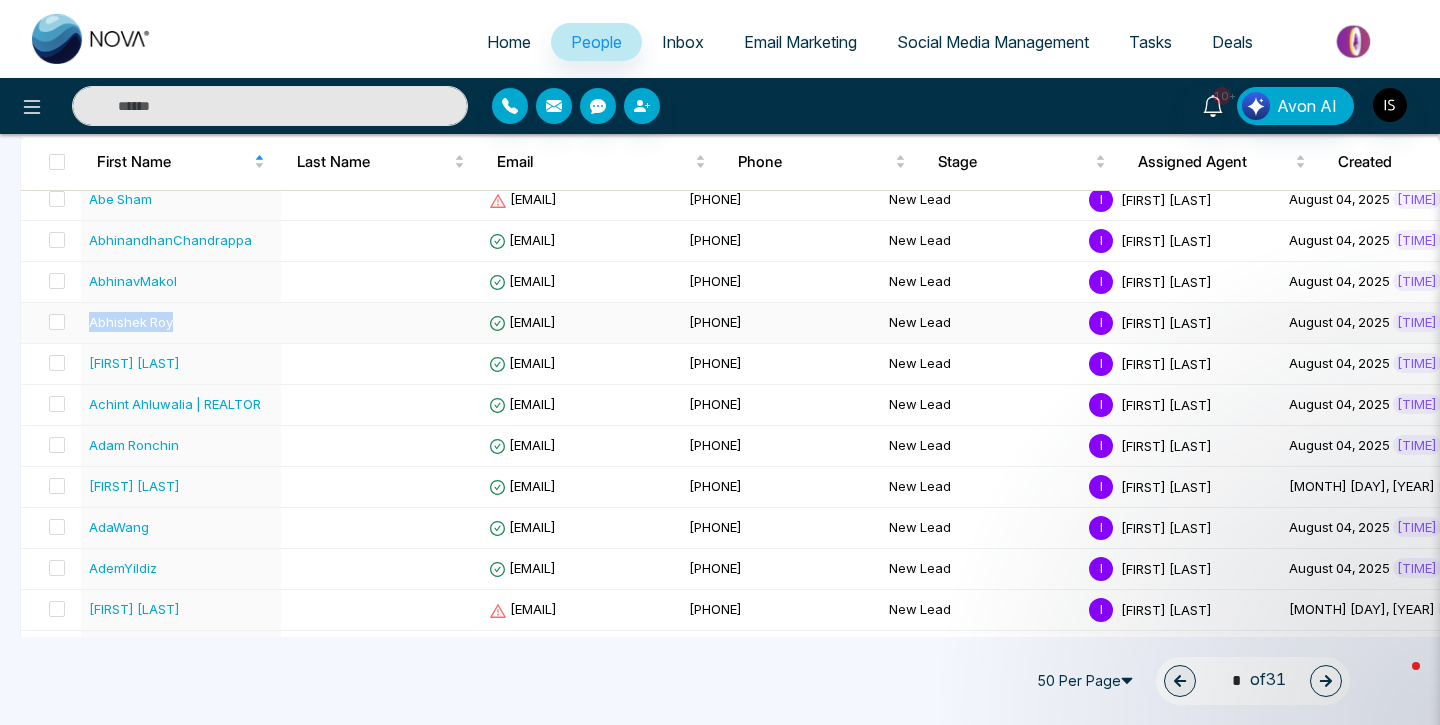 drag, startPoint x: 222, startPoint y: 325, endPoint x: 85, endPoint y: 329, distance: 137.05838 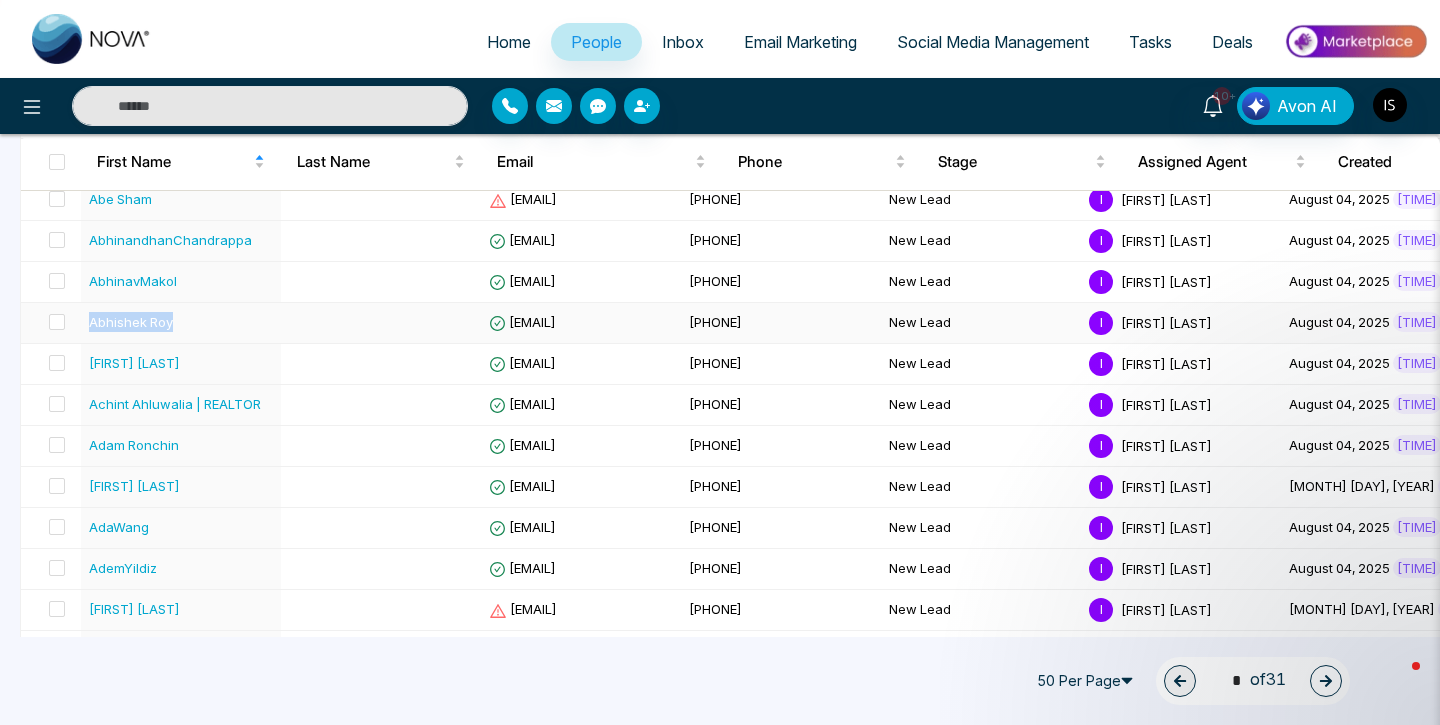 click on "Abhishek Roy" at bounding box center [181, 323] 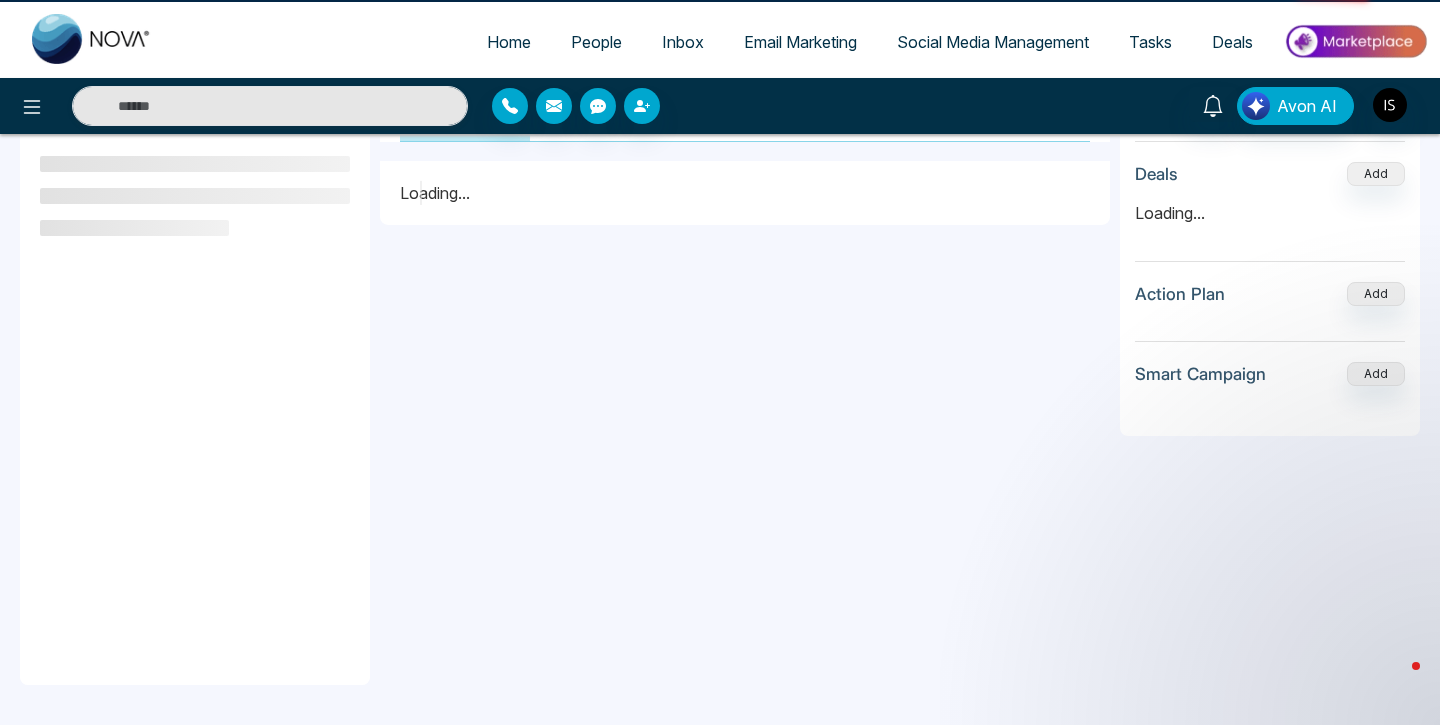 scroll, scrollTop: 0, scrollLeft: 0, axis: both 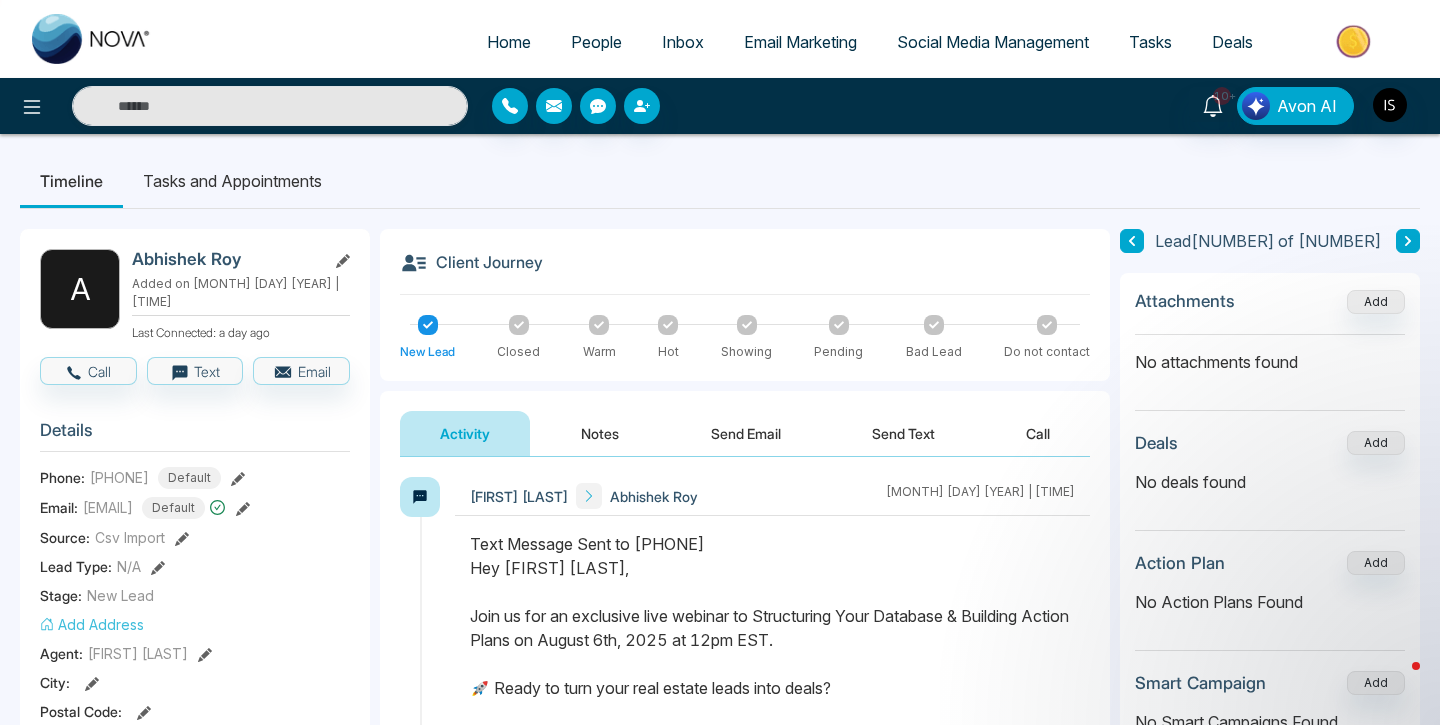 click on "Abhishek Roy" at bounding box center [225, 259] 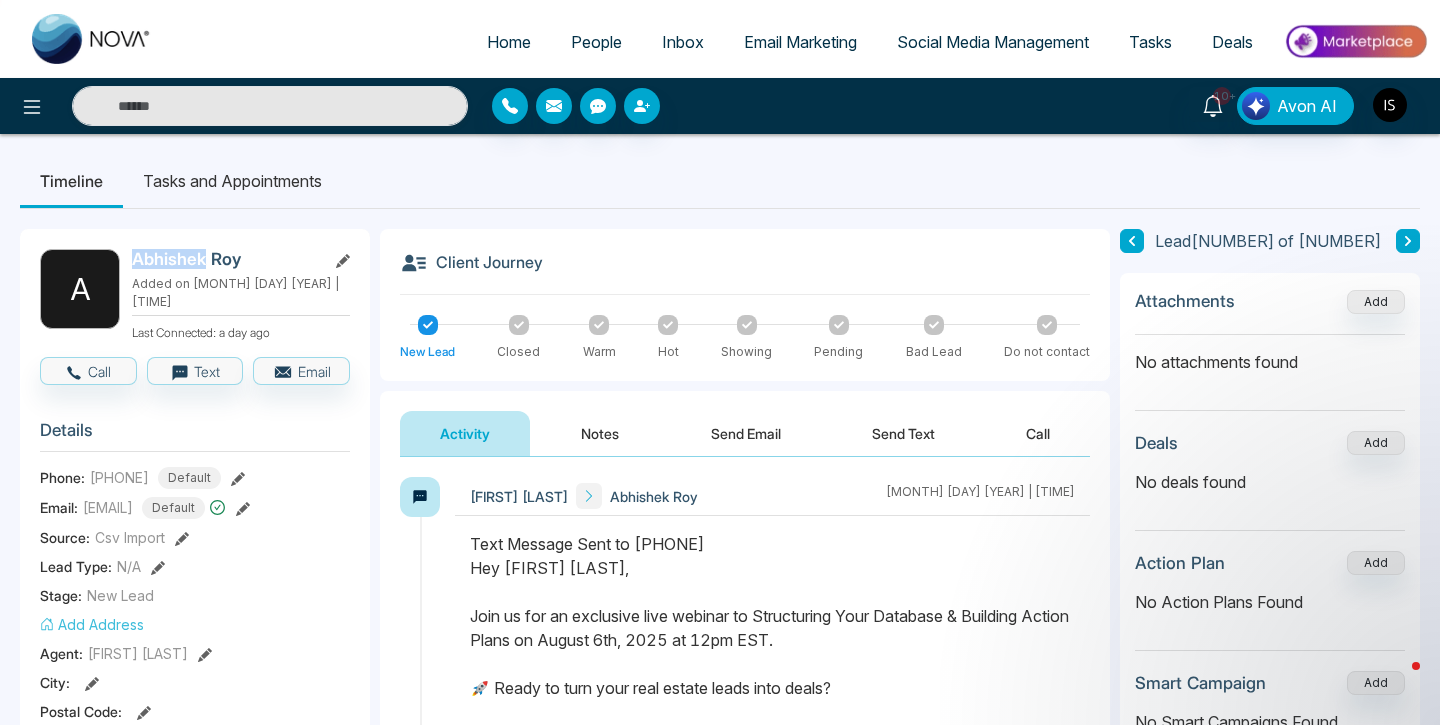 click on "Abhishek Roy" at bounding box center [225, 259] 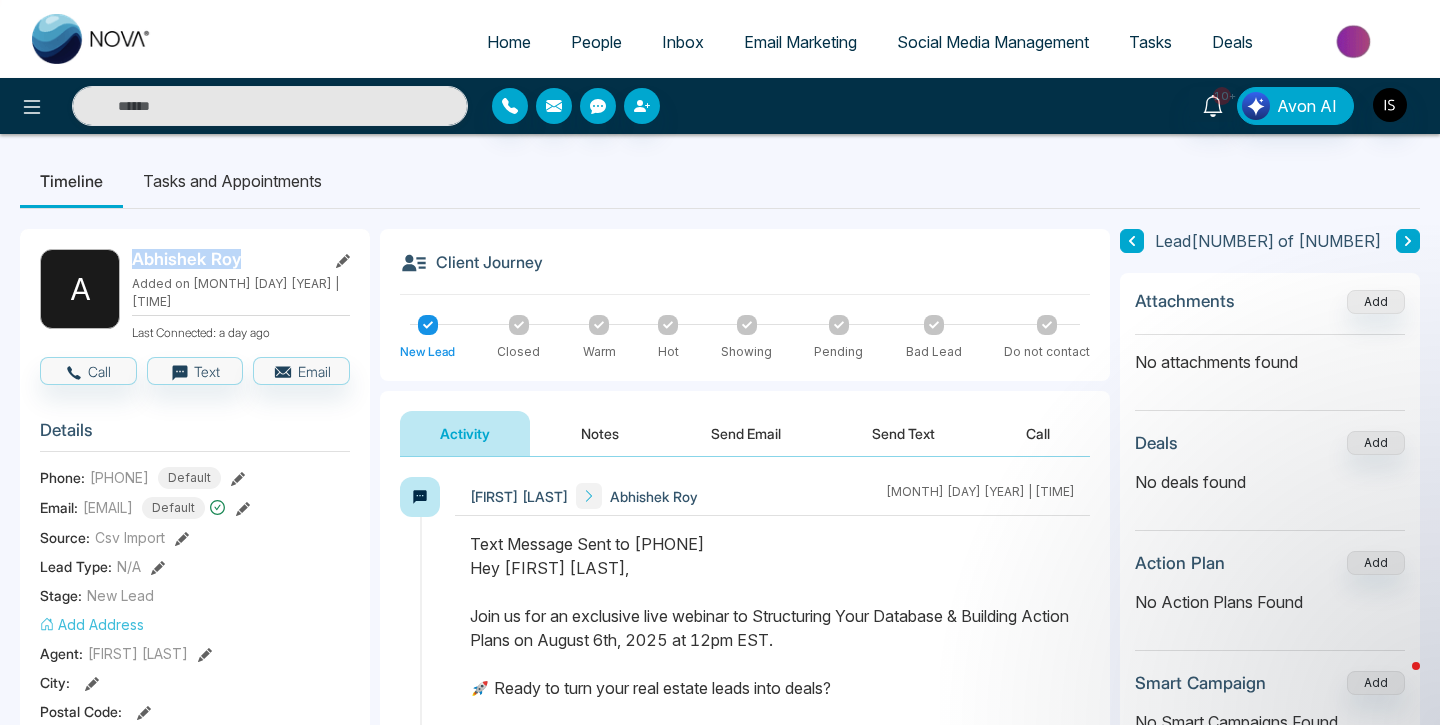click on "Abhishek Roy" at bounding box center [225, 259] 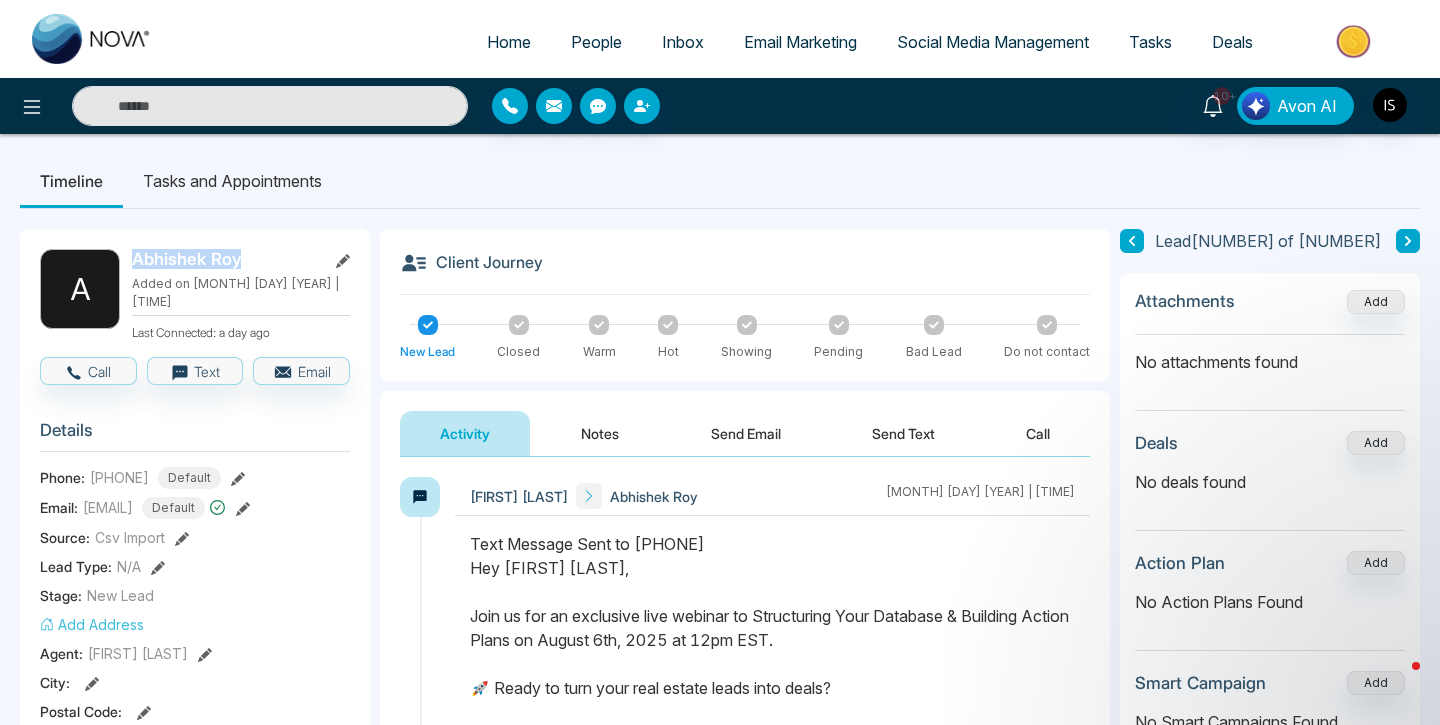 copy on "Abhishek Roy" 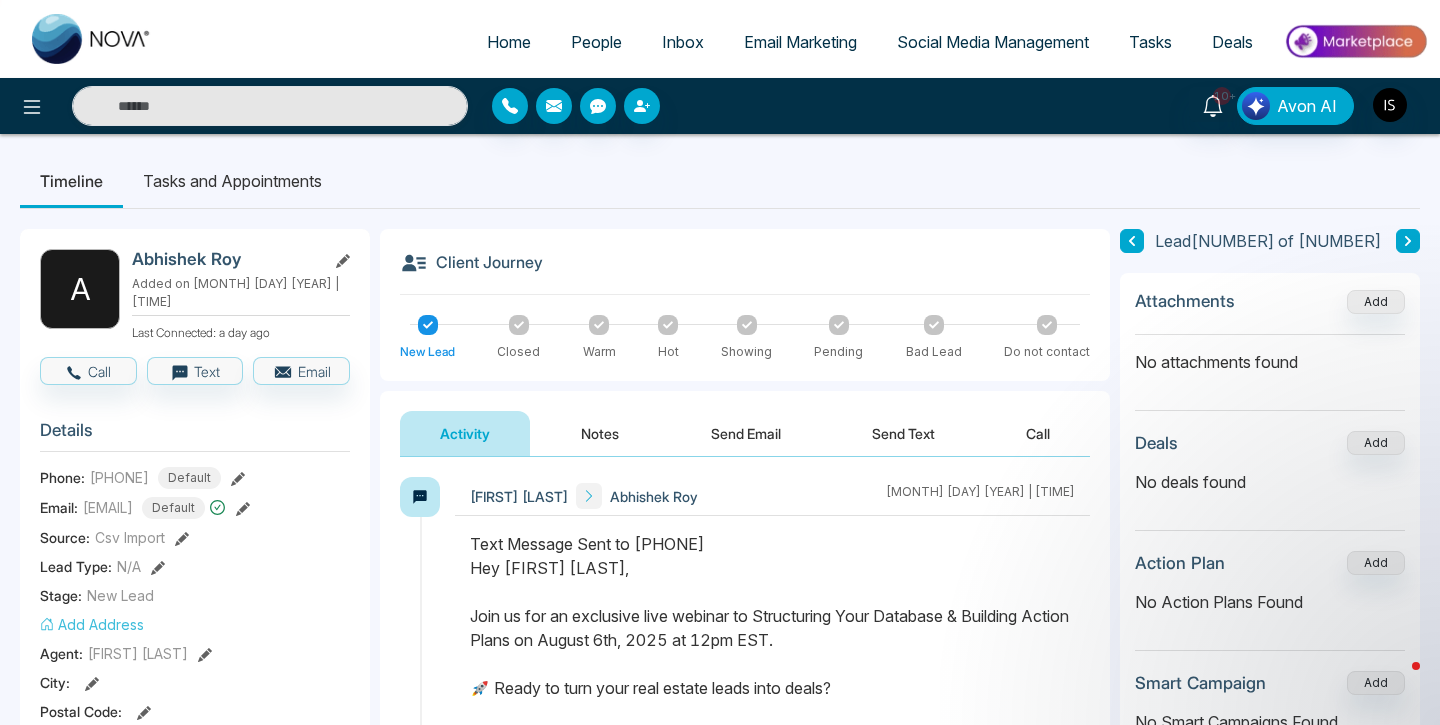 click on "Home People Inbox Email Marketing Social Media Management Tasks Deals" at bounding box center [720, 39] 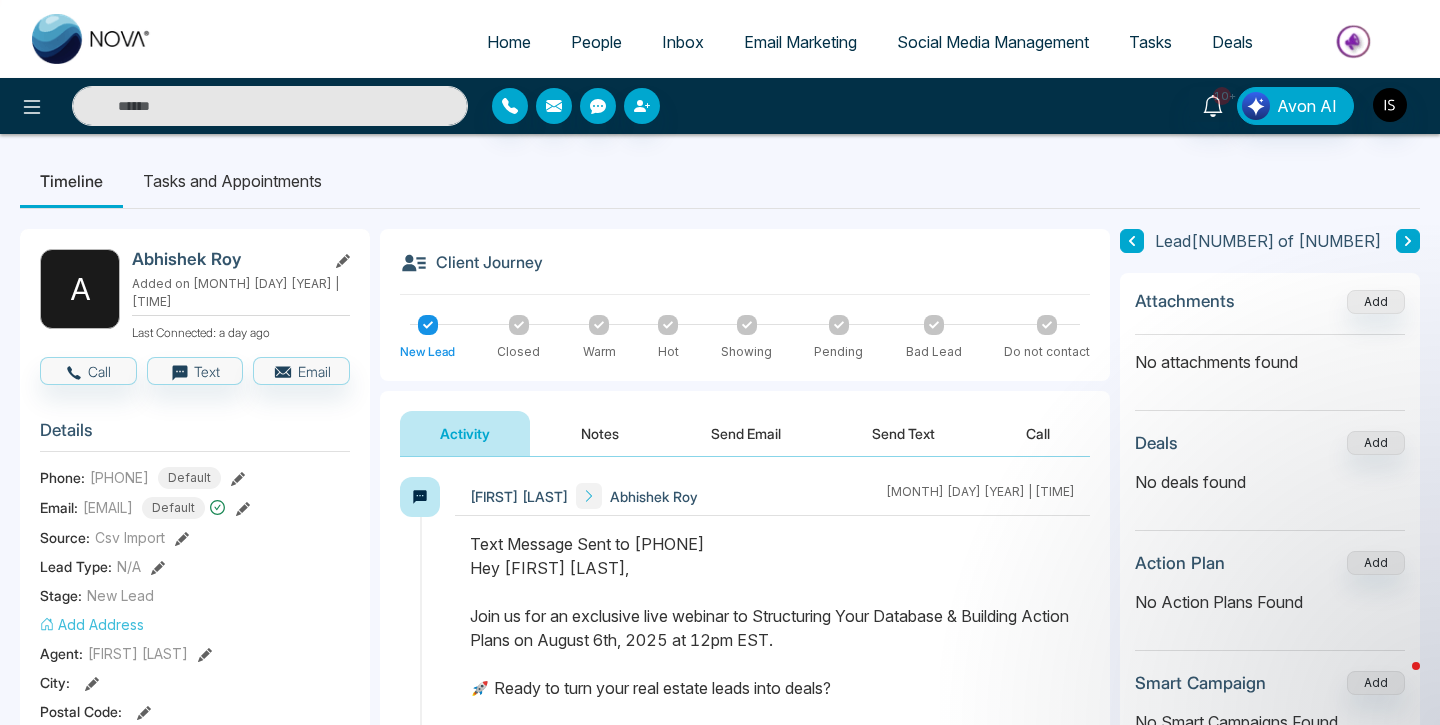 click at bounding box center (270, 106) 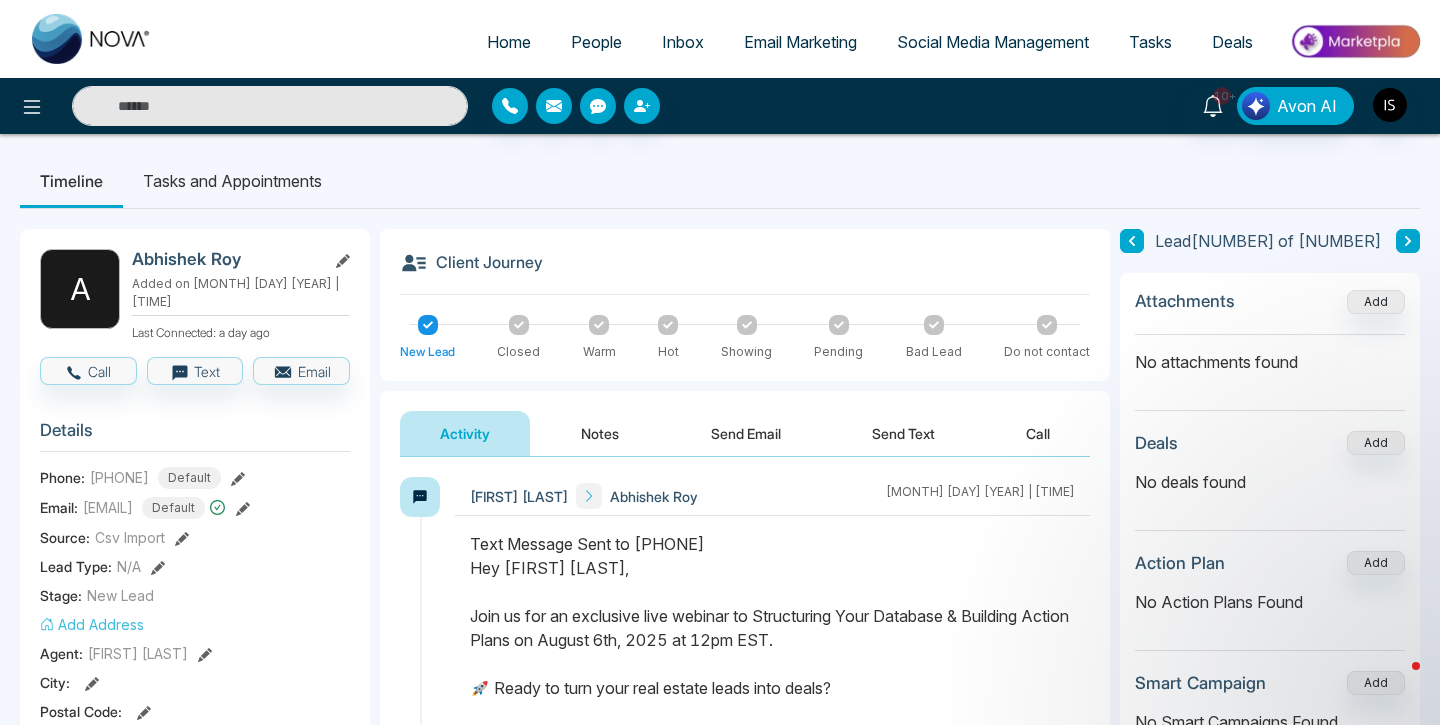 paste on "**********" 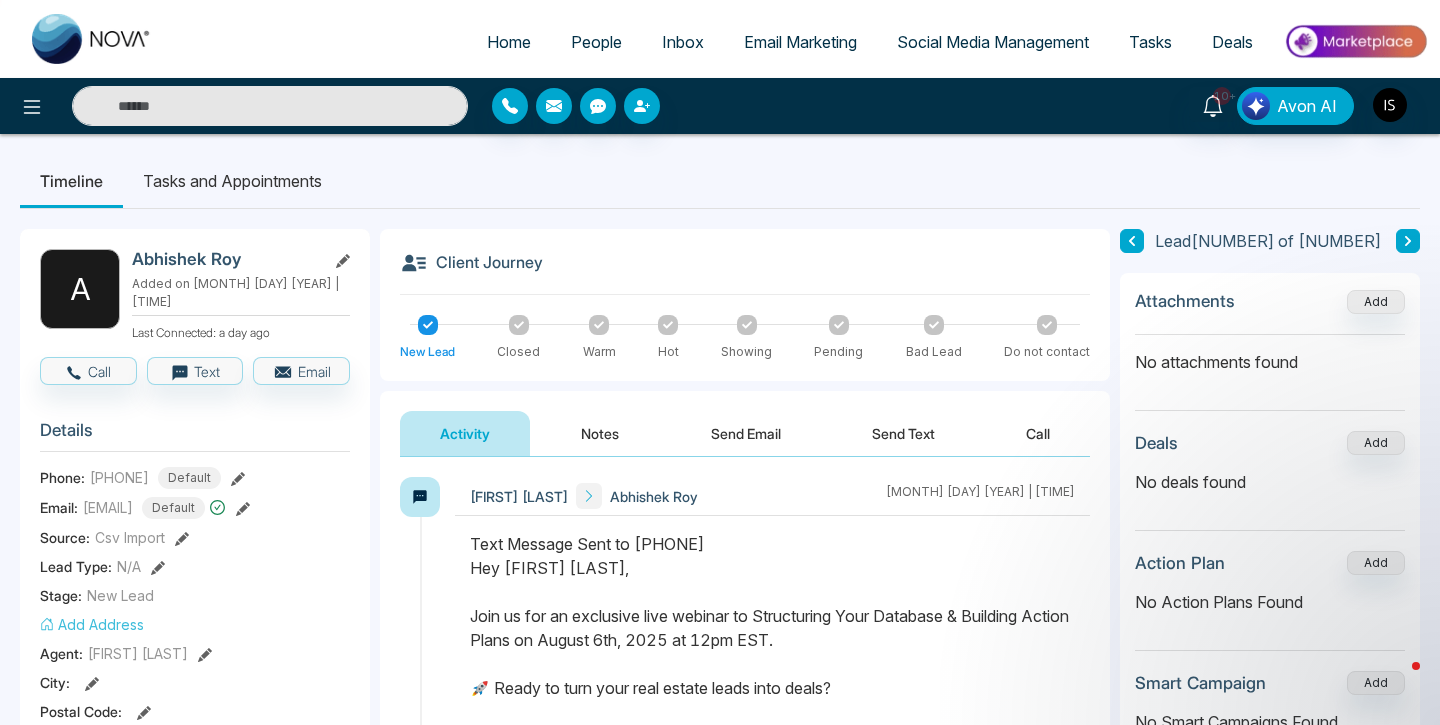 type on "**********" 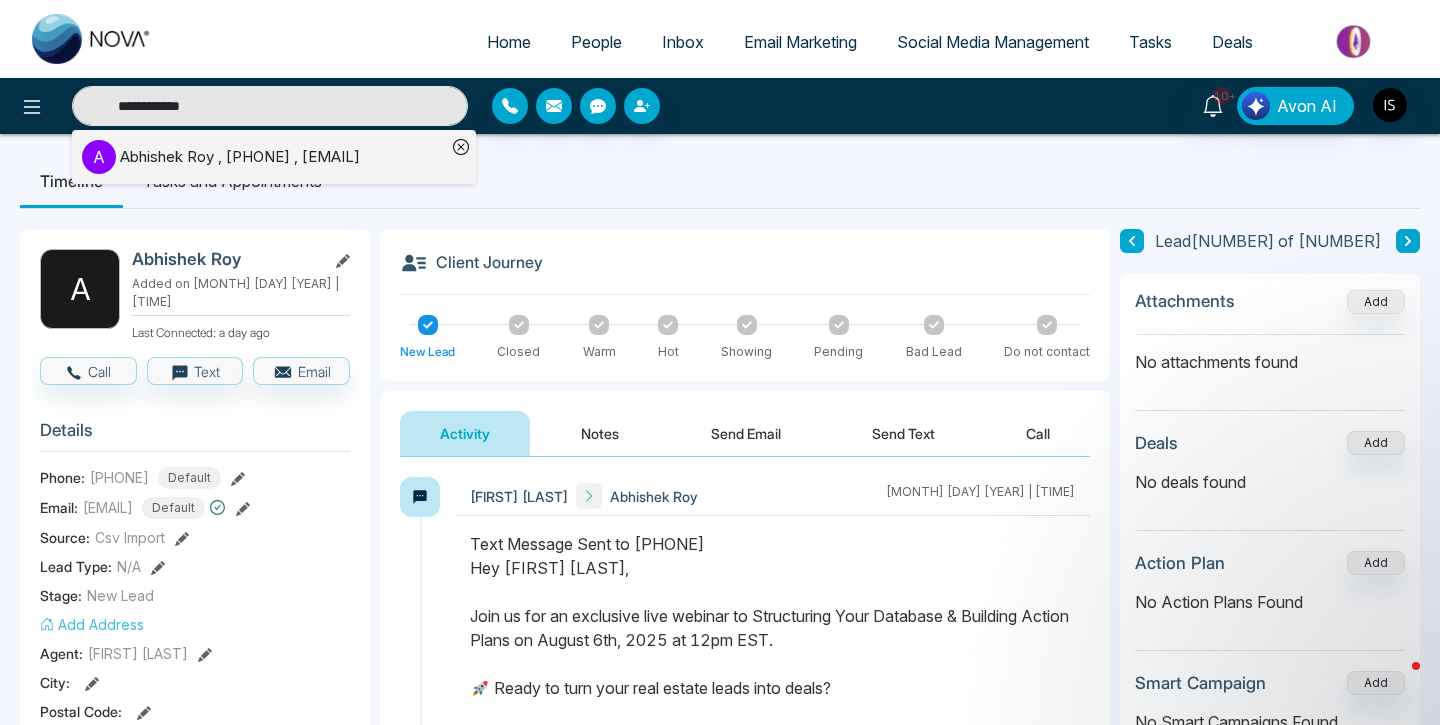drag, startPoint x: 184, startPoint y: 106, endPoint x: 96, endPoint y: 105, distance: 88.005684 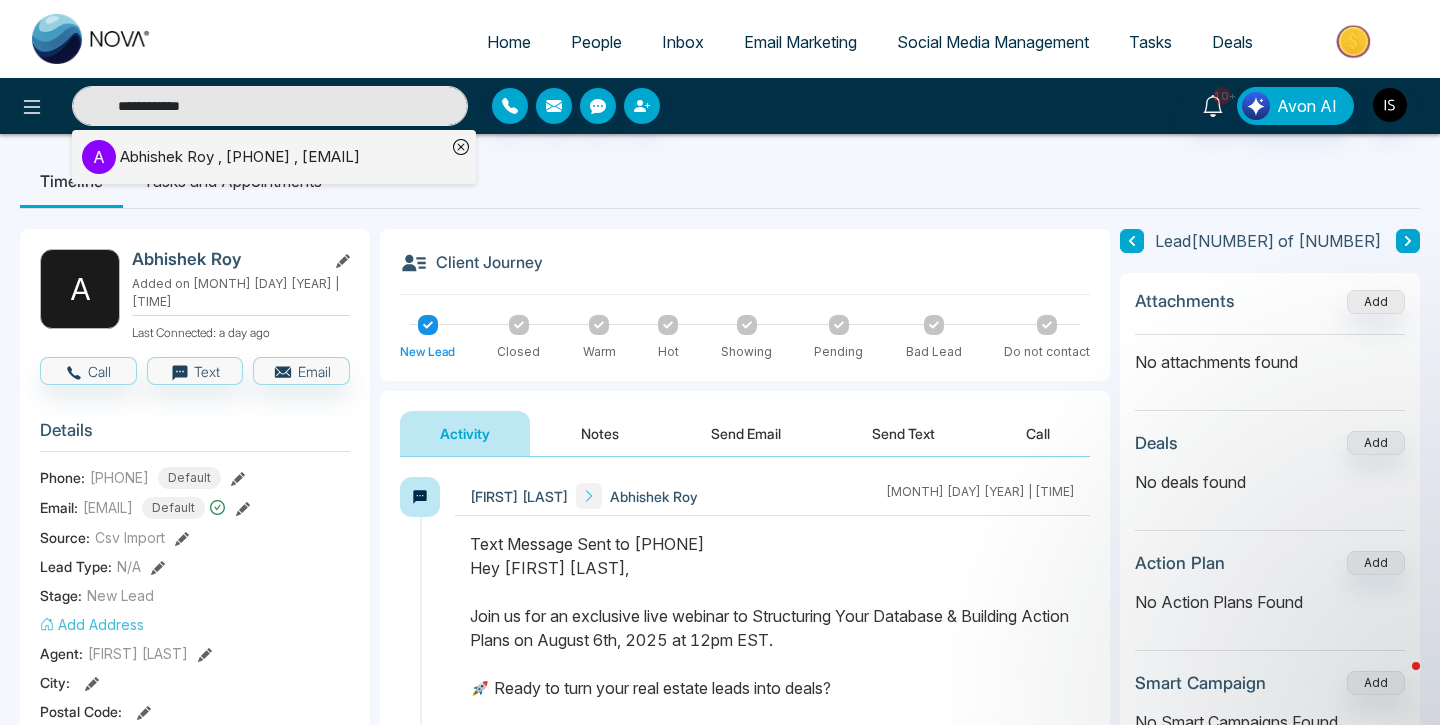 click on "**********" at bounding box center [270, 106] 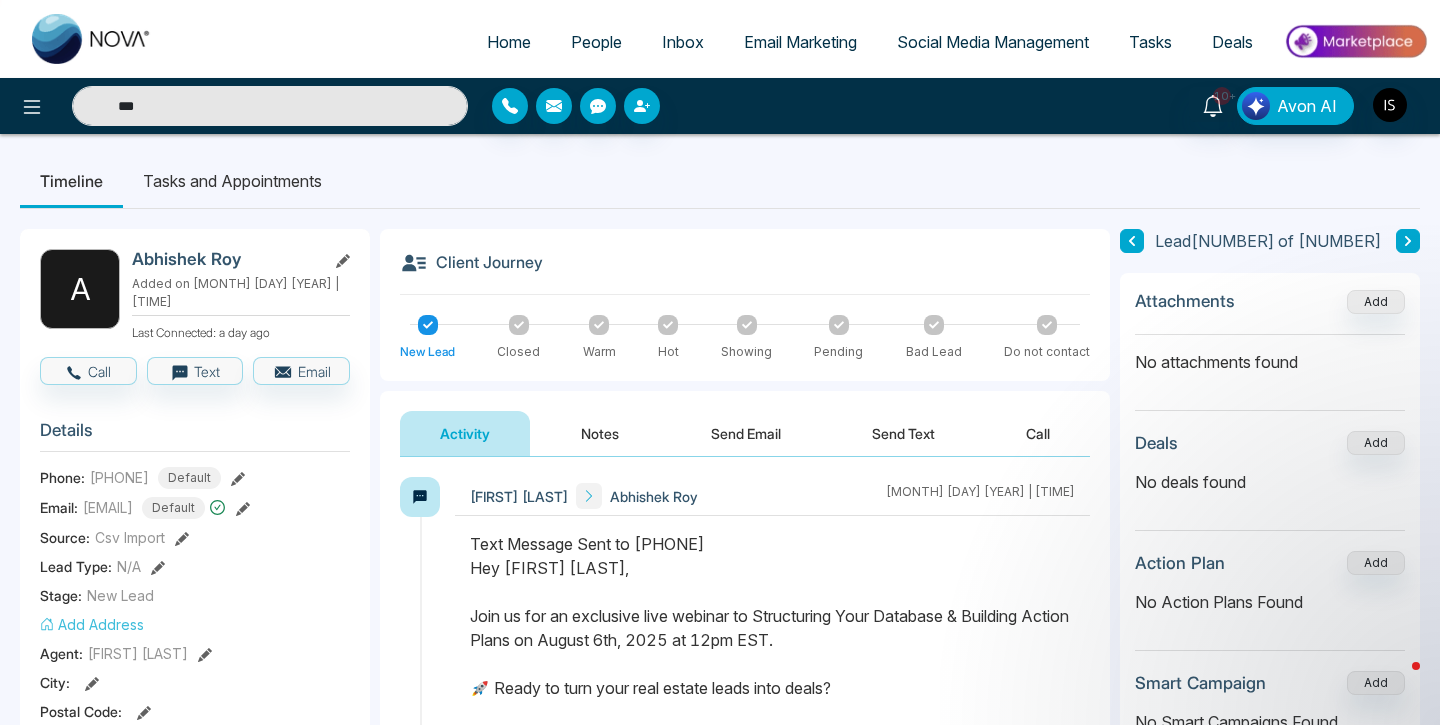 type on "***" 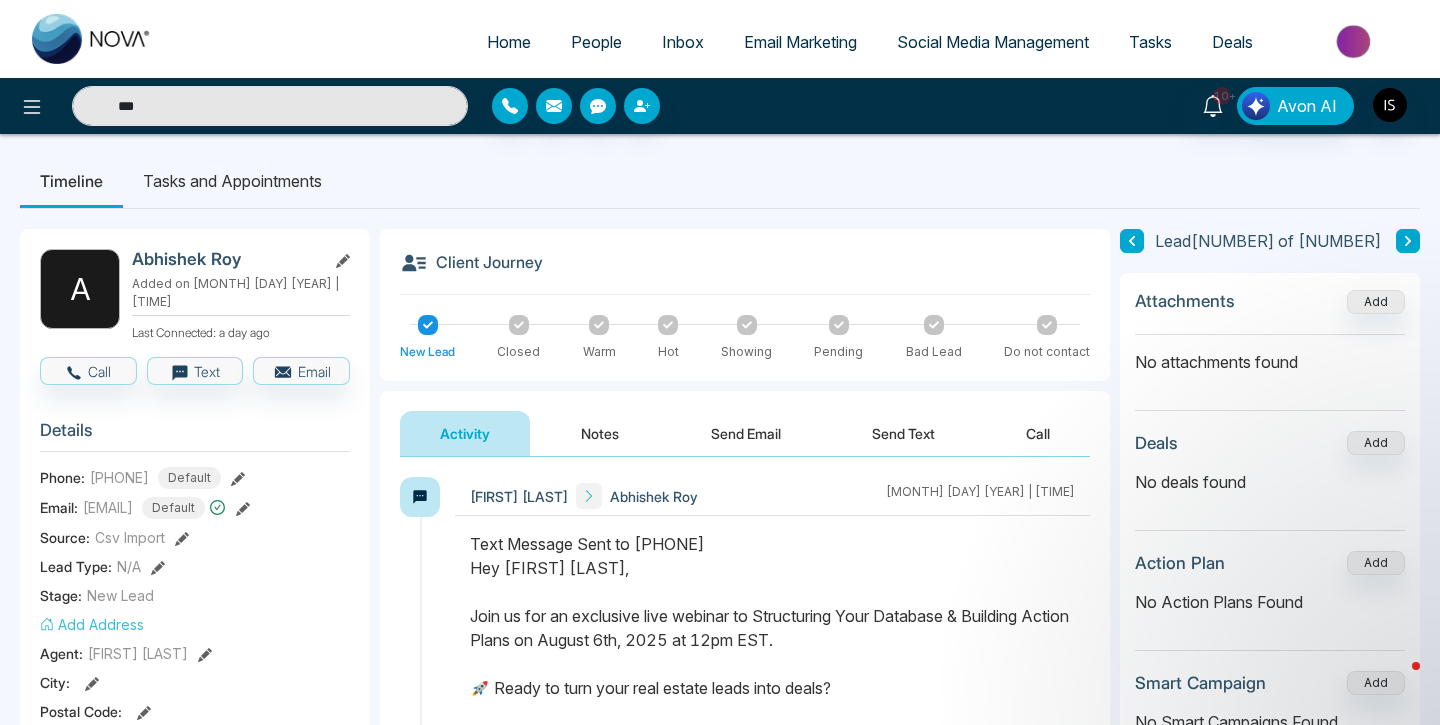 click on "People" at bounding box center (596, 42) 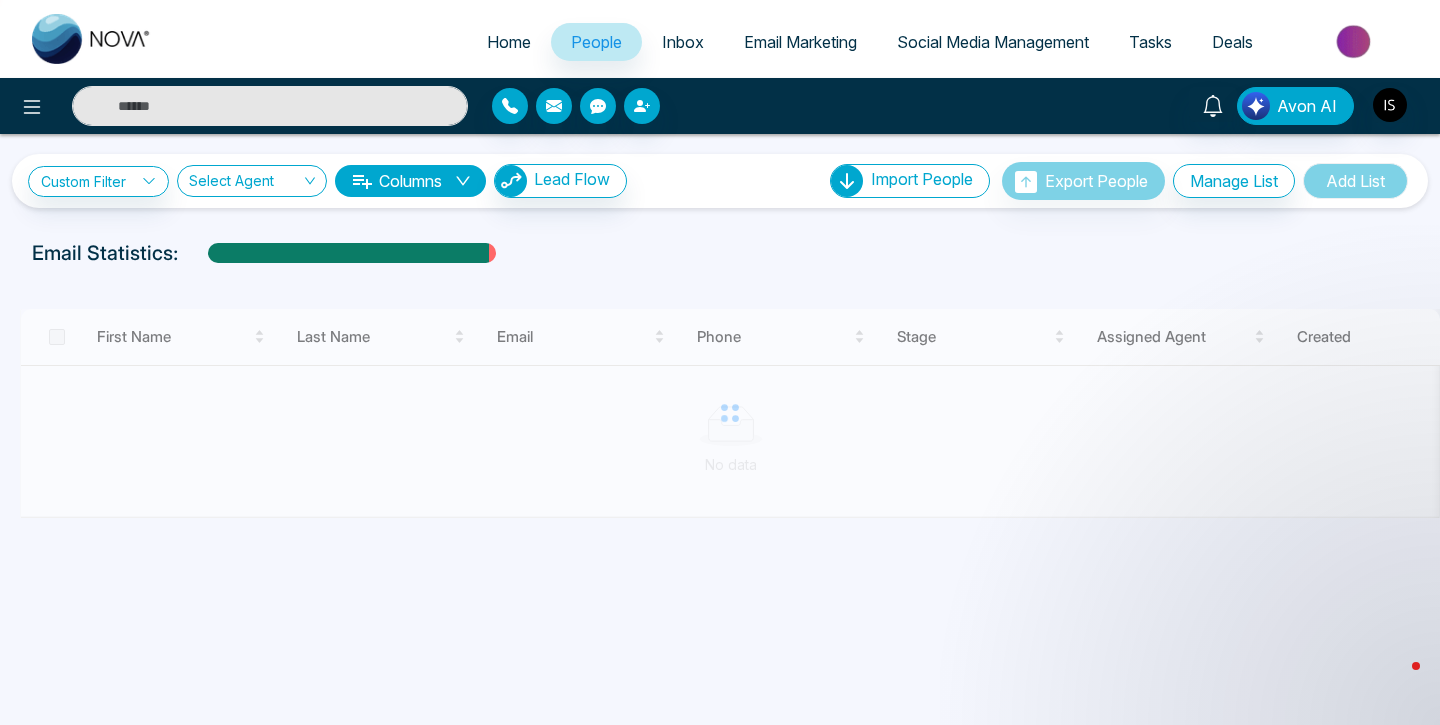 click at bounding box center (270, 106) 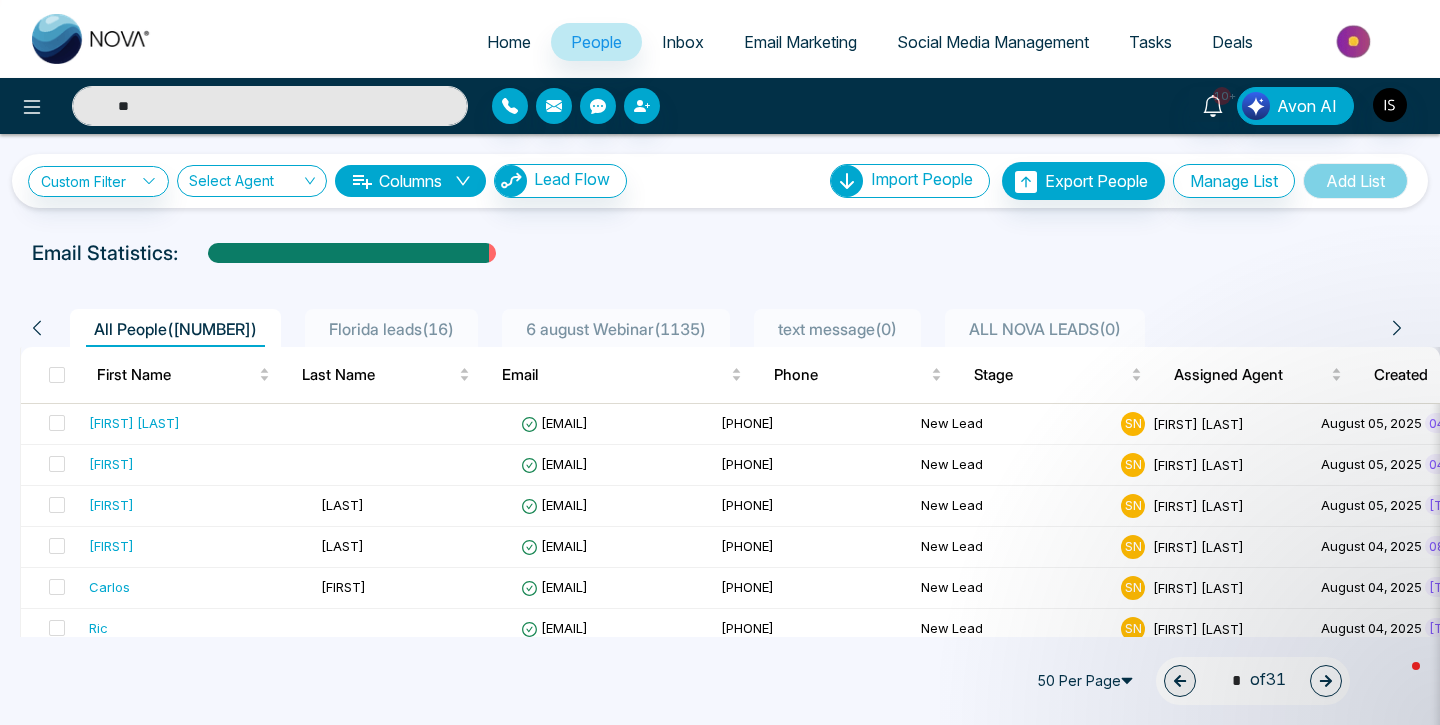 type on "*" 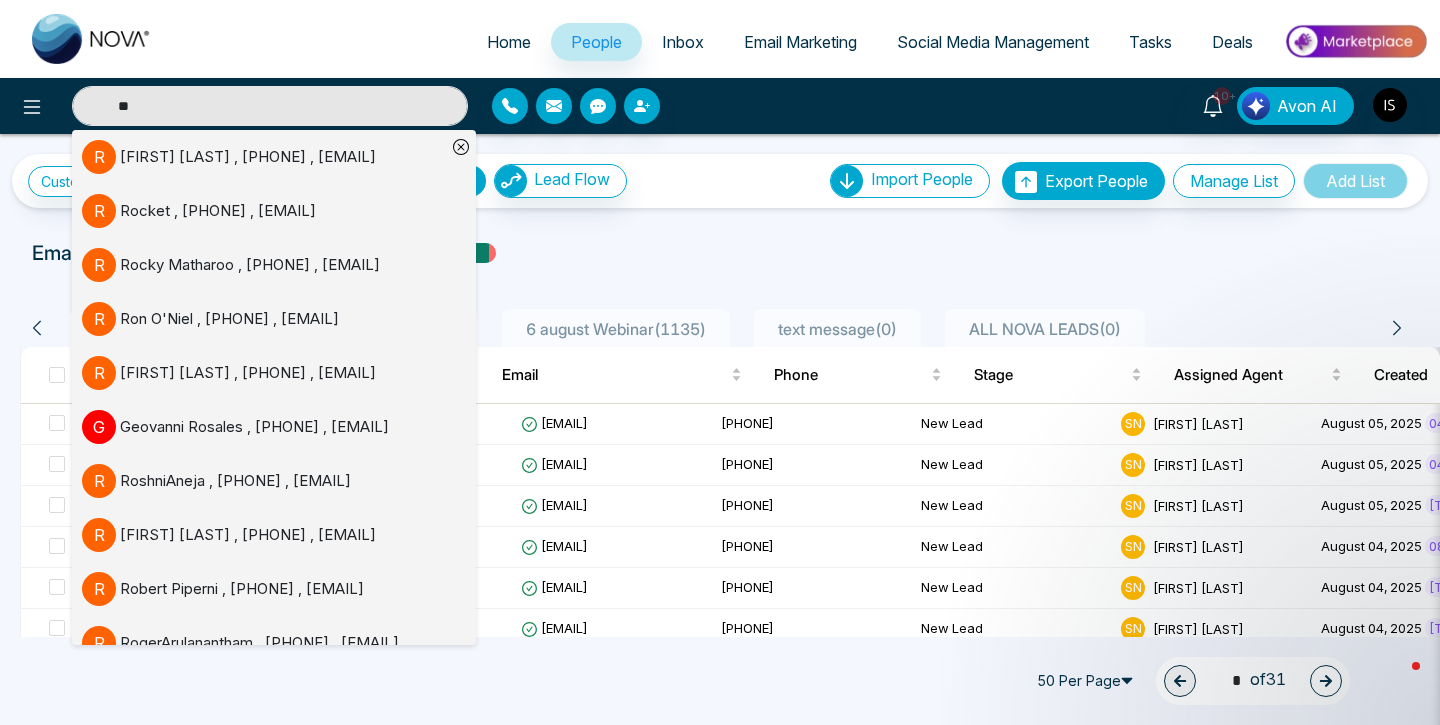 type on "***" 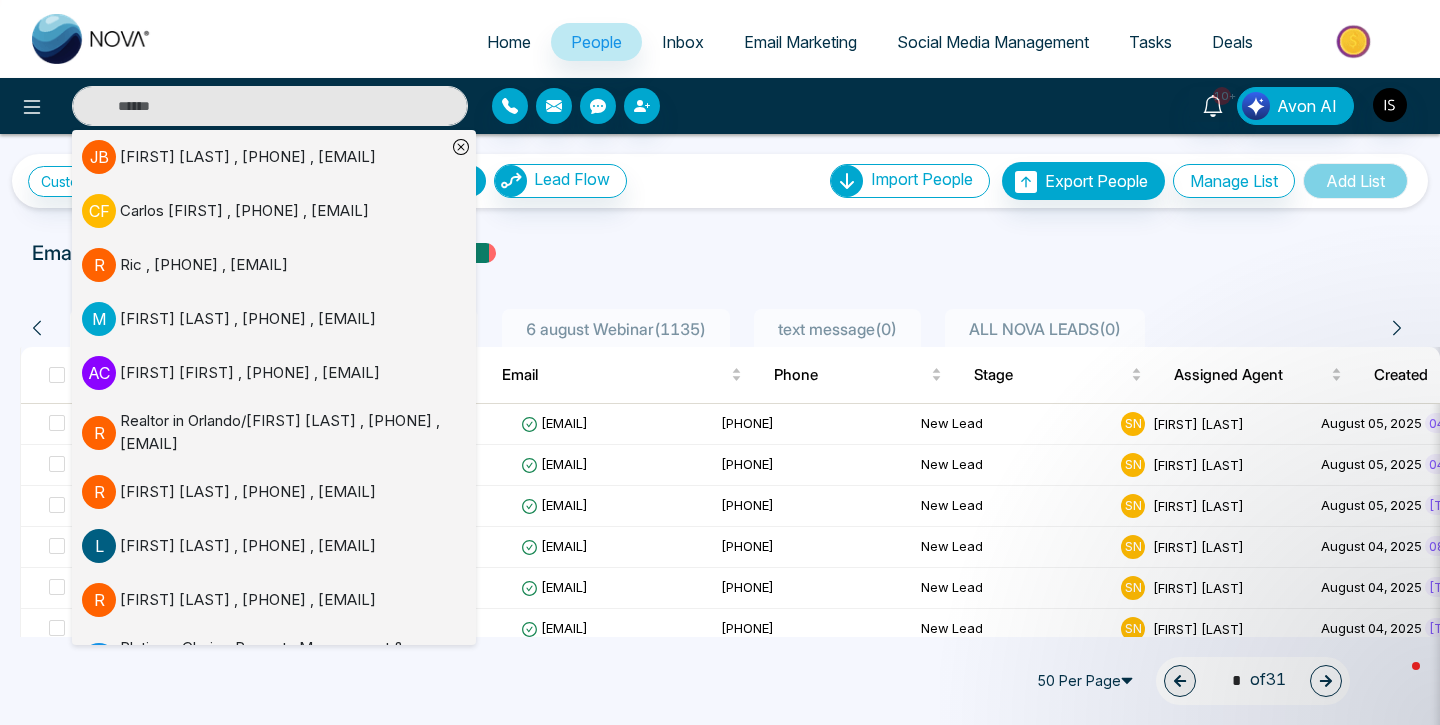 click at bounding box center [270, 106] 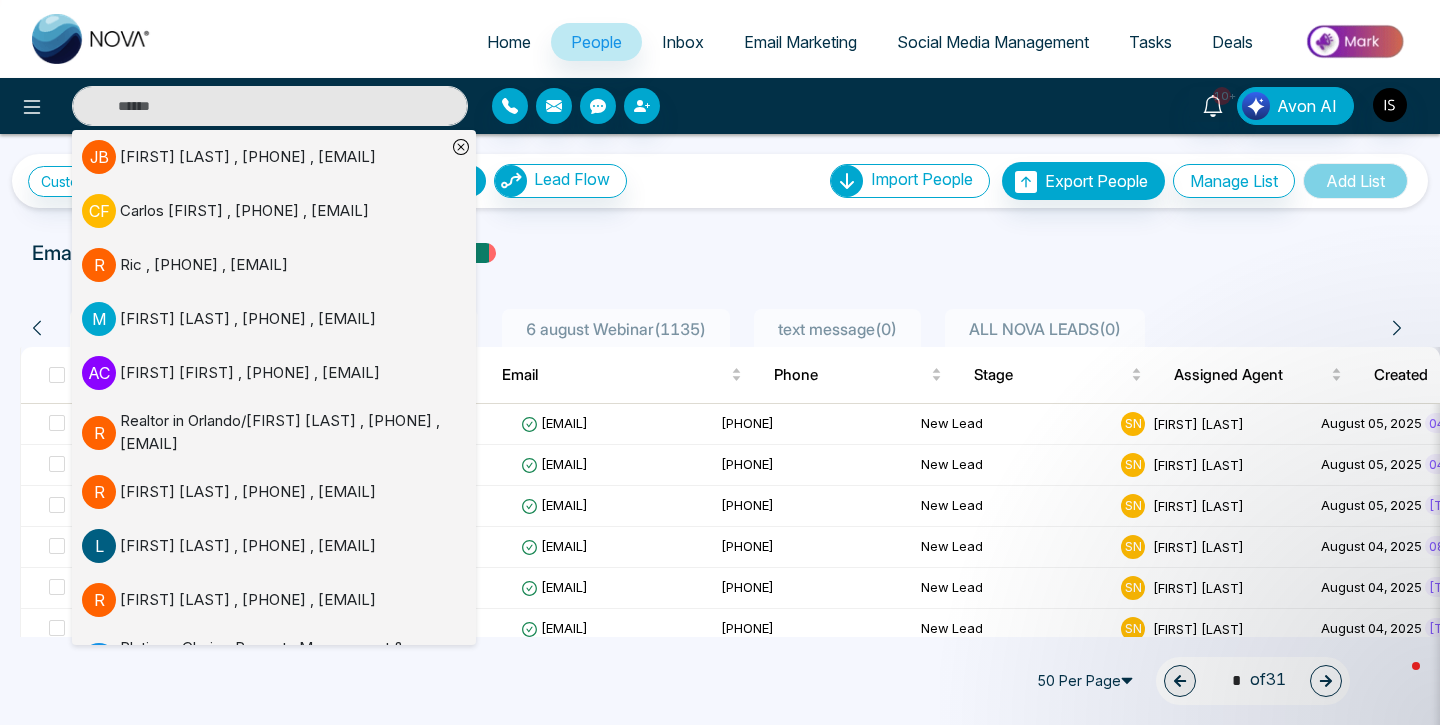 click at bounding box center [270, 106] 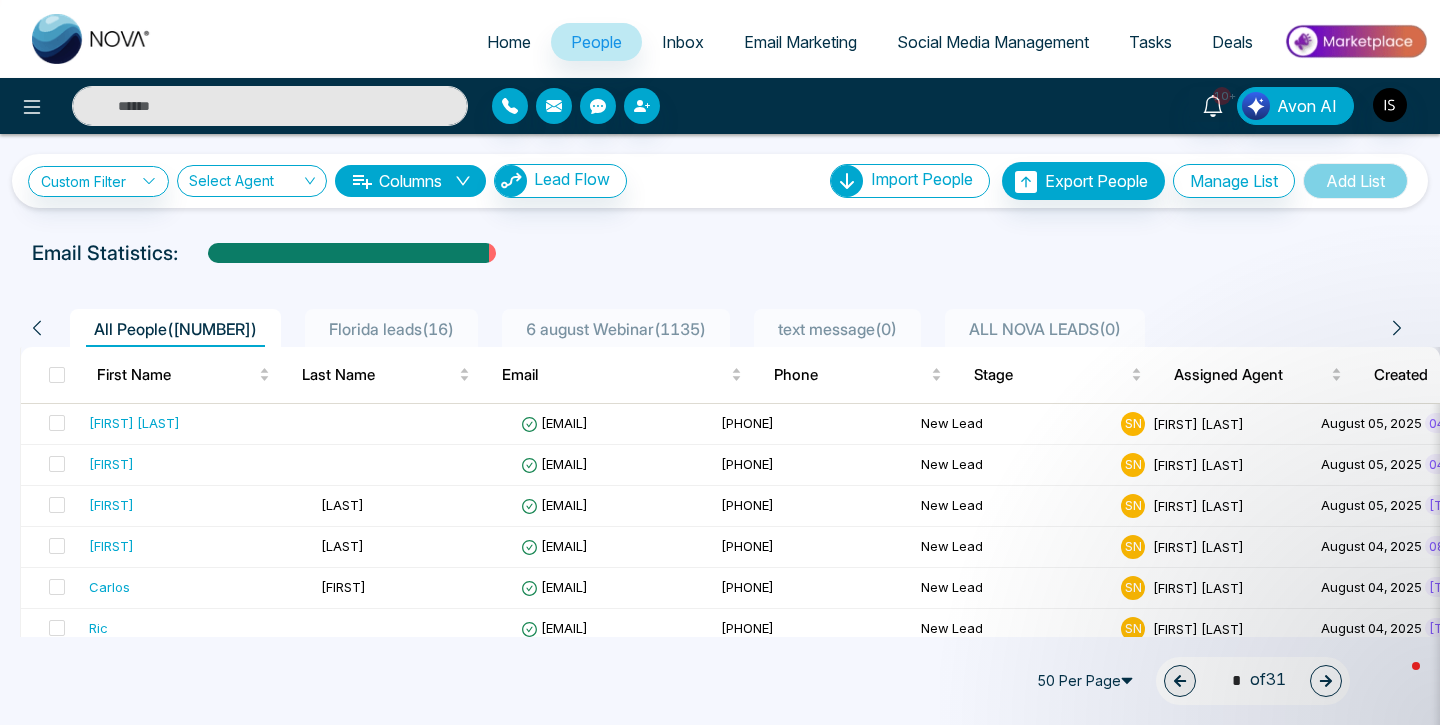 click at bounding box center (270, 106) 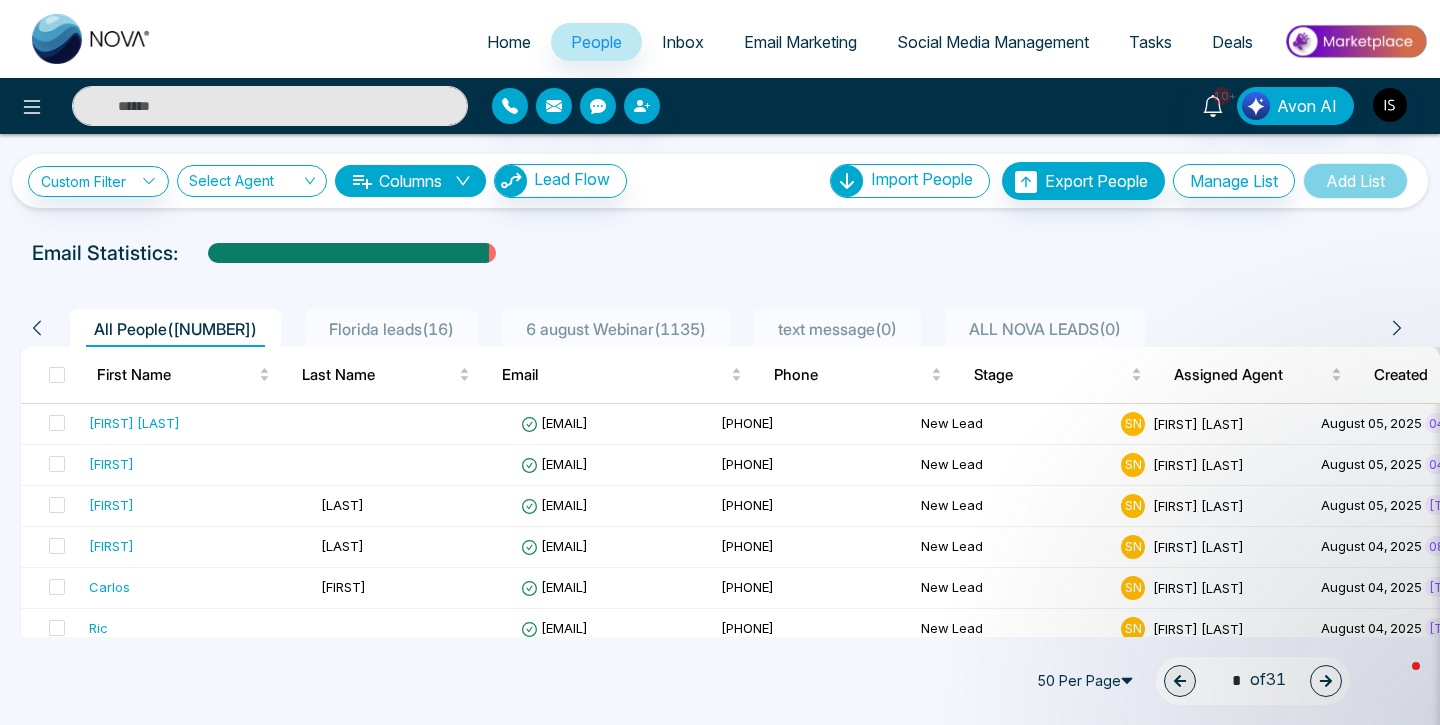 click at bounding box center [270, 106] 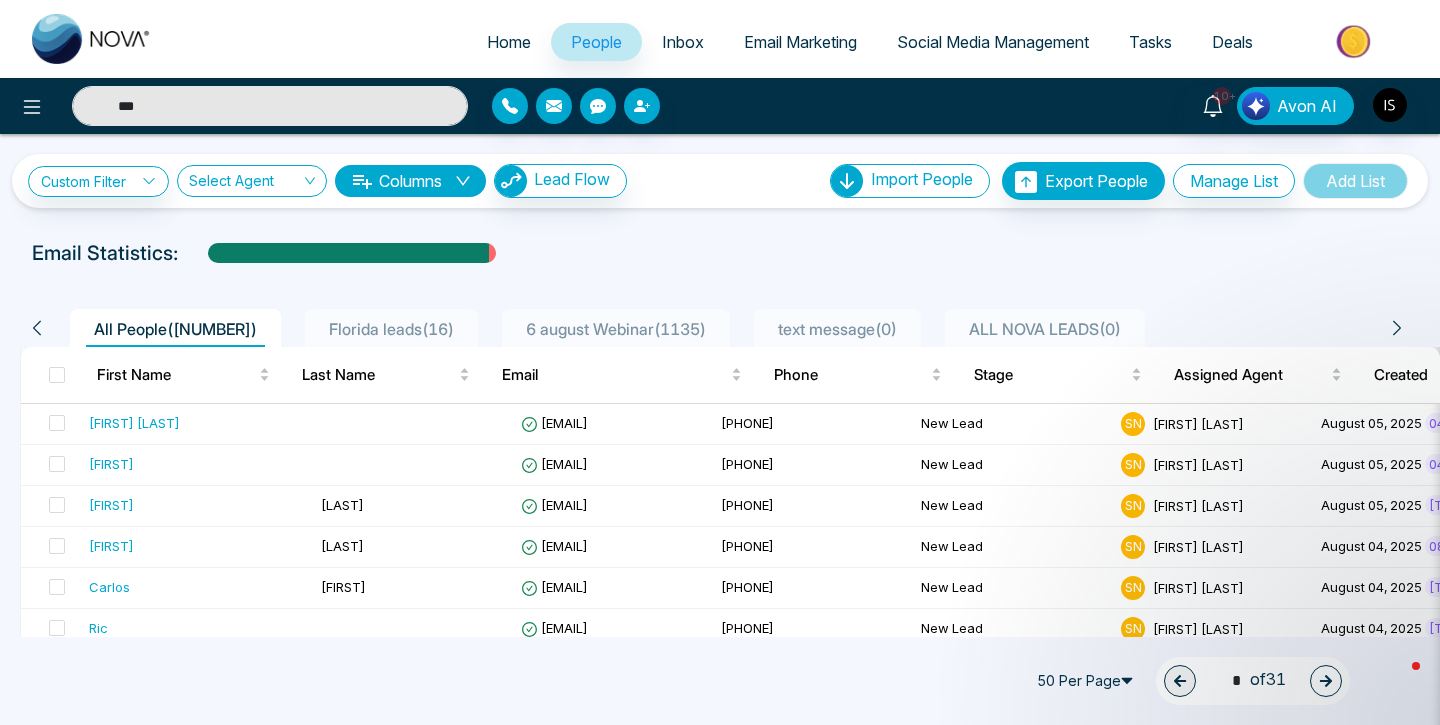 type on "*" 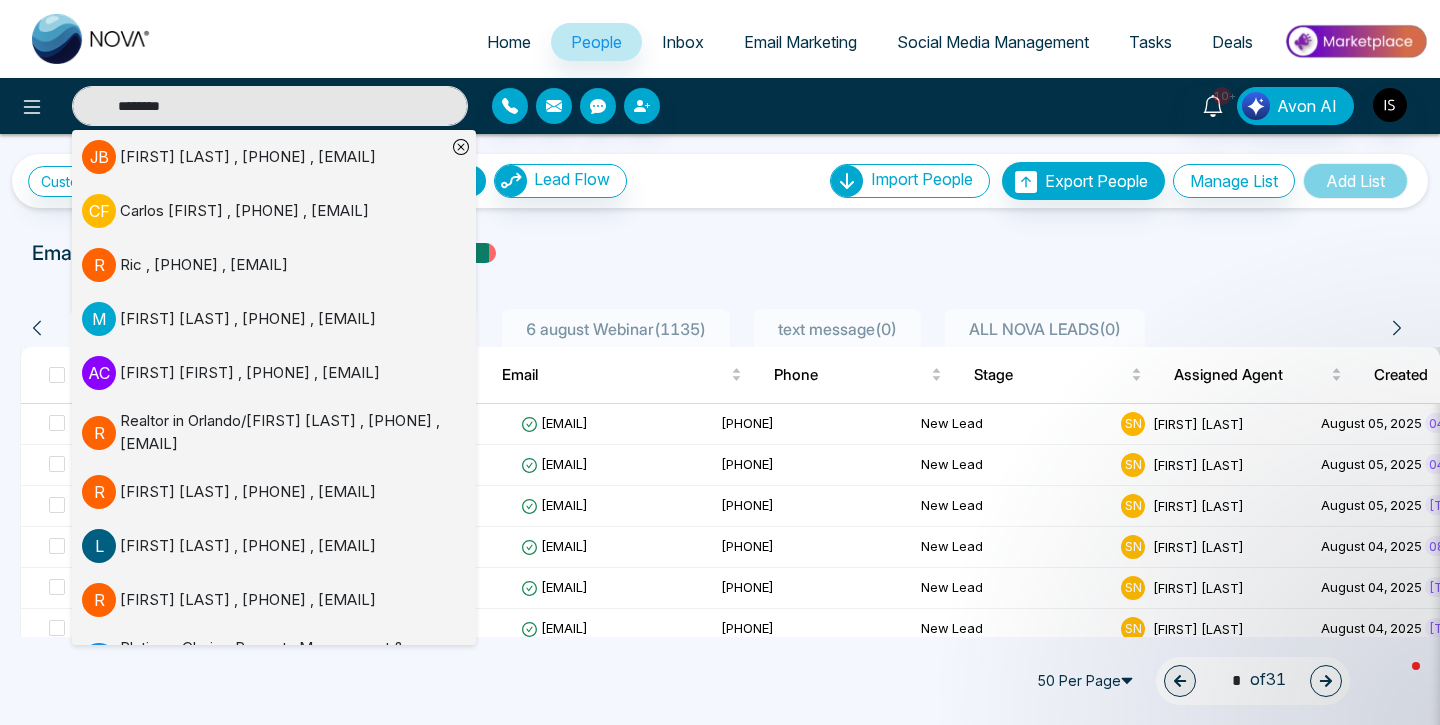 type on "********" 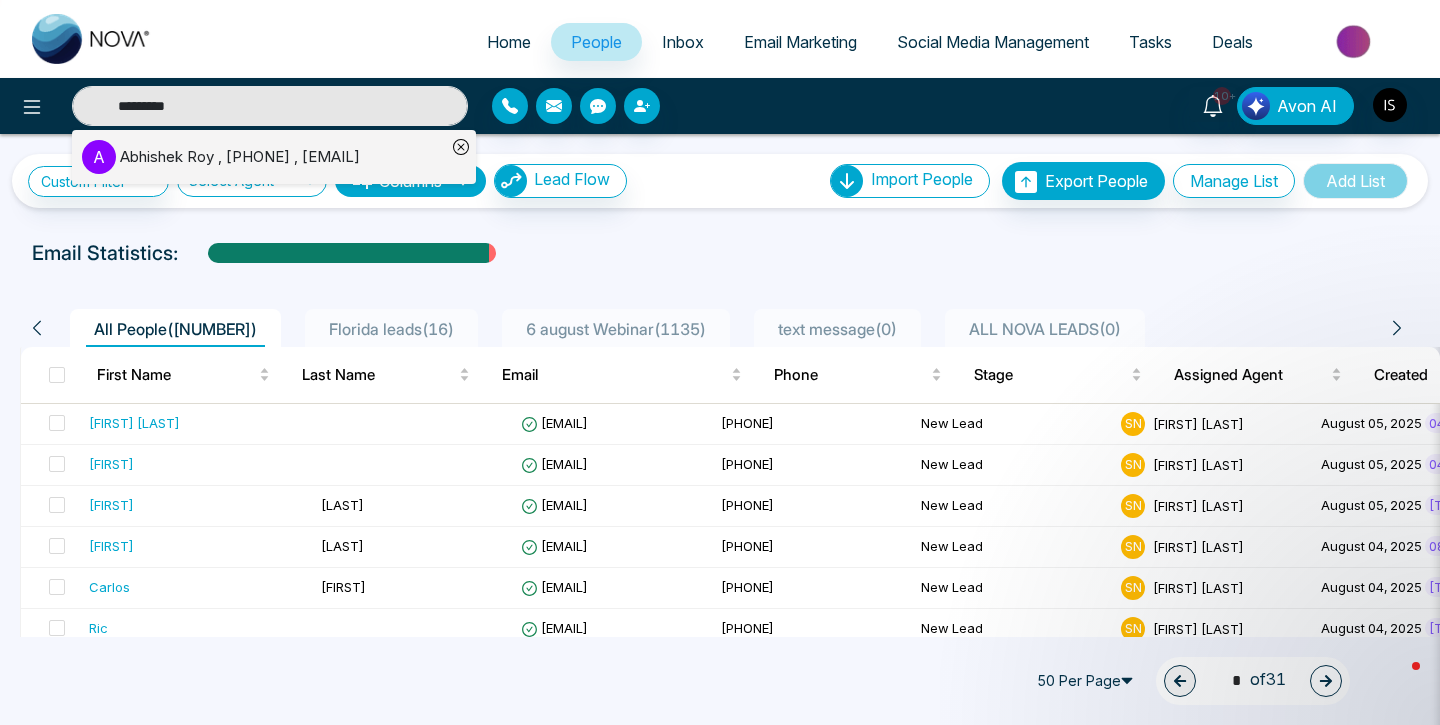 type 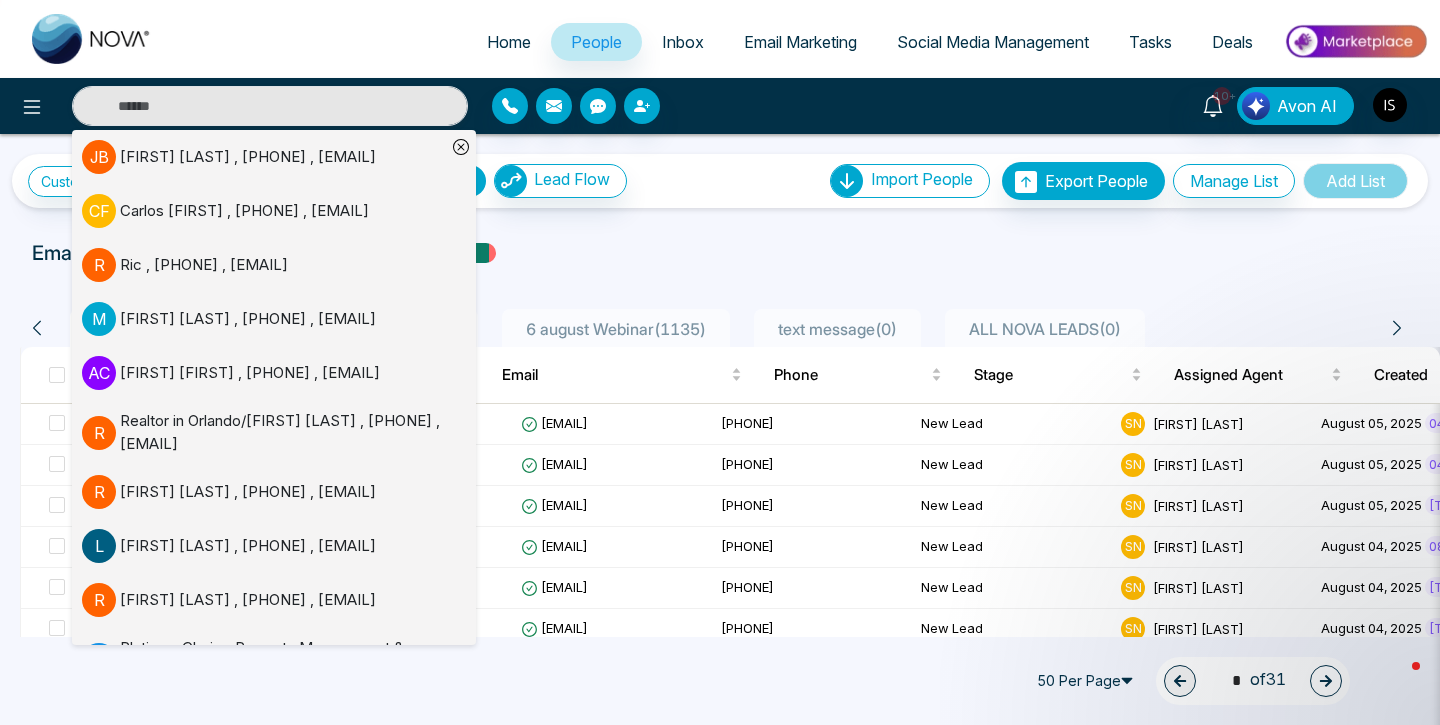 click on "Home" at bounding box center (509, 42) 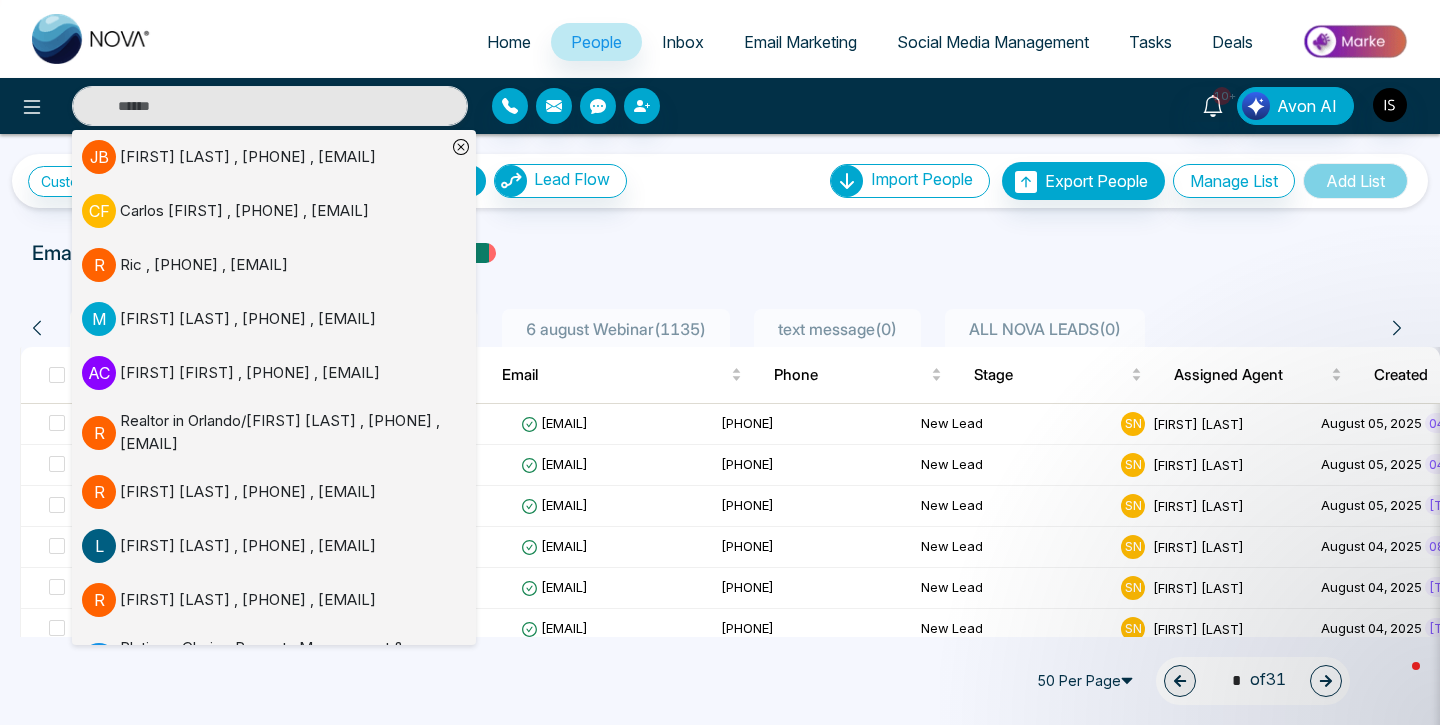 select on "*" 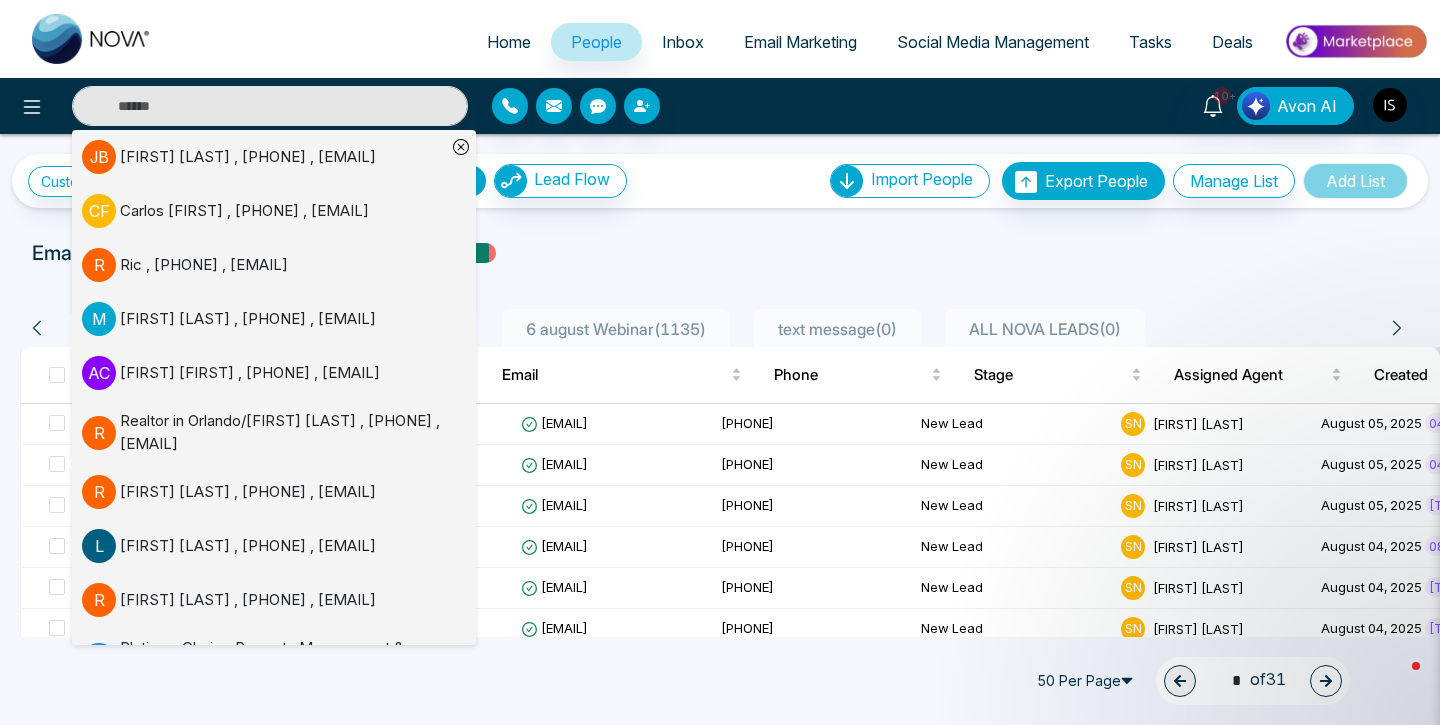 select on "*" 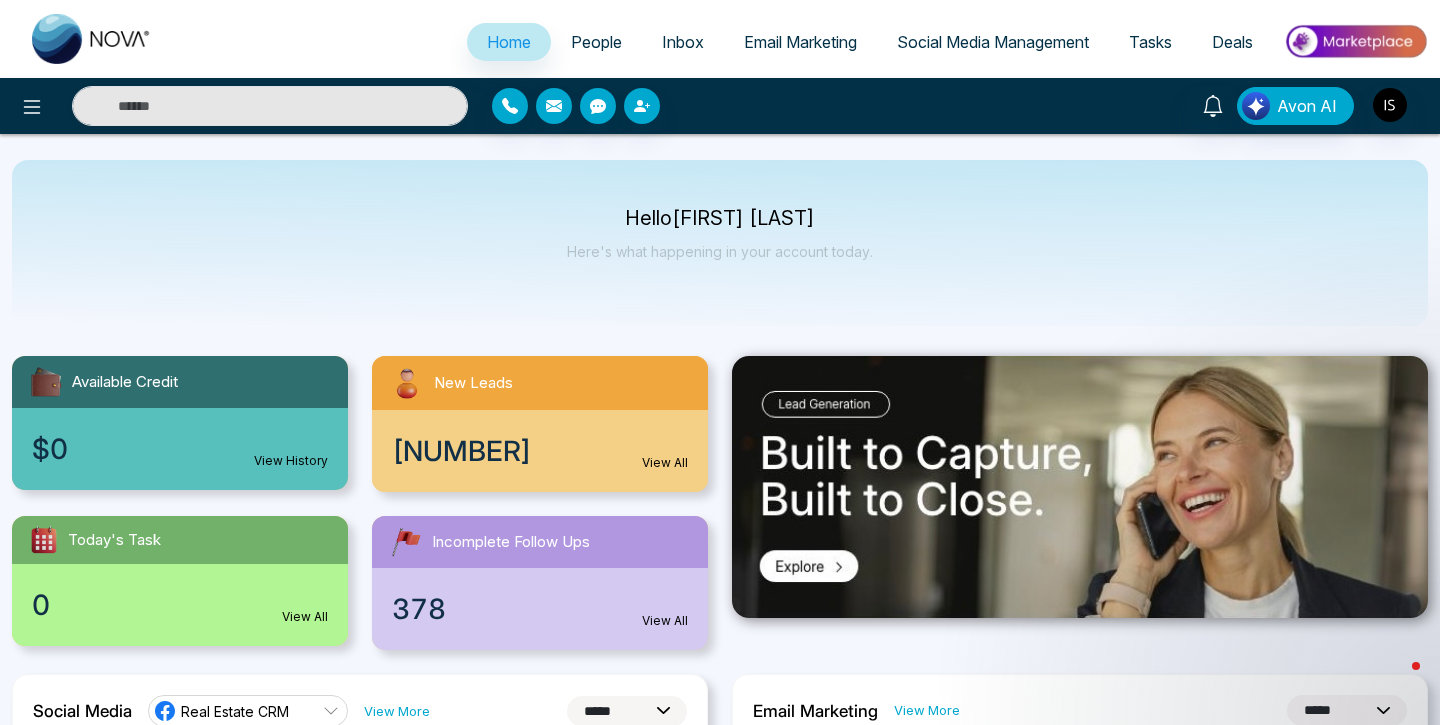 click on "People" at bounding box center (596, 42) 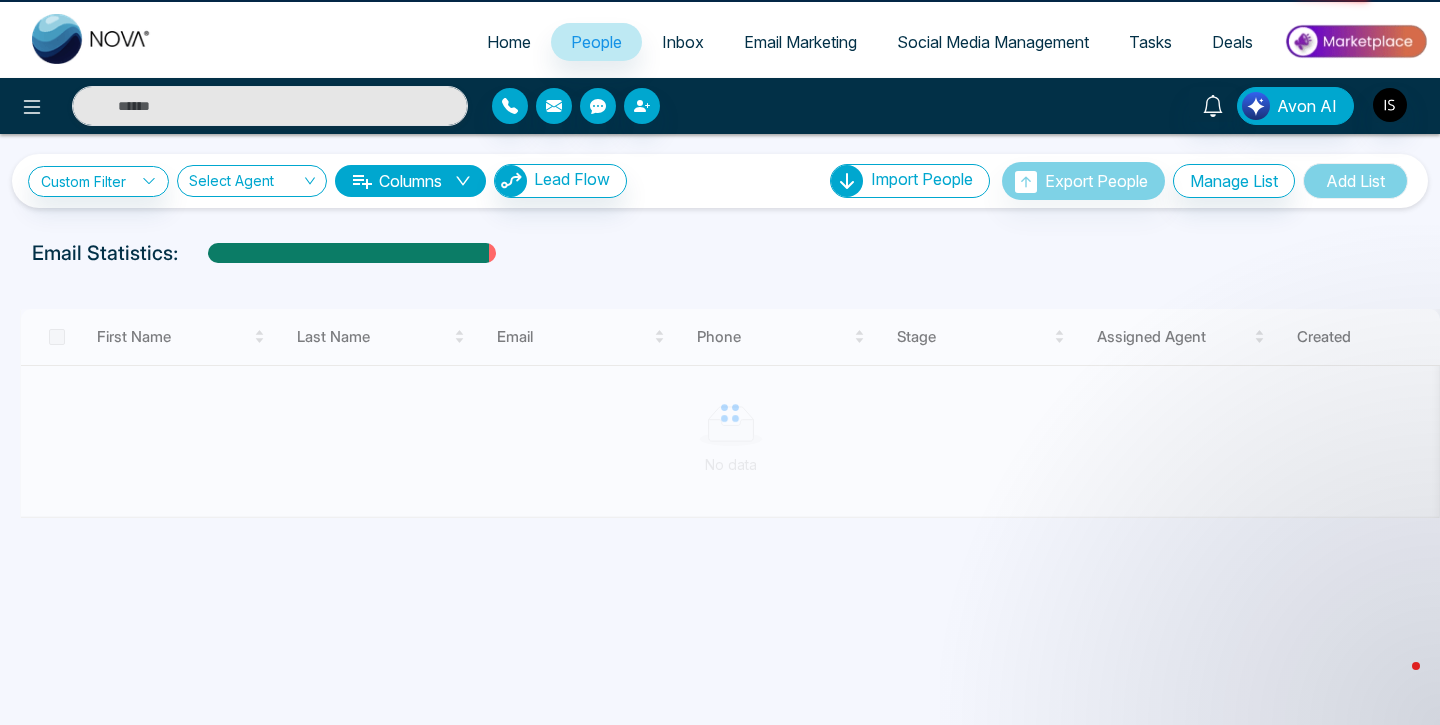 click on "People" at bounding box center [596, 42] 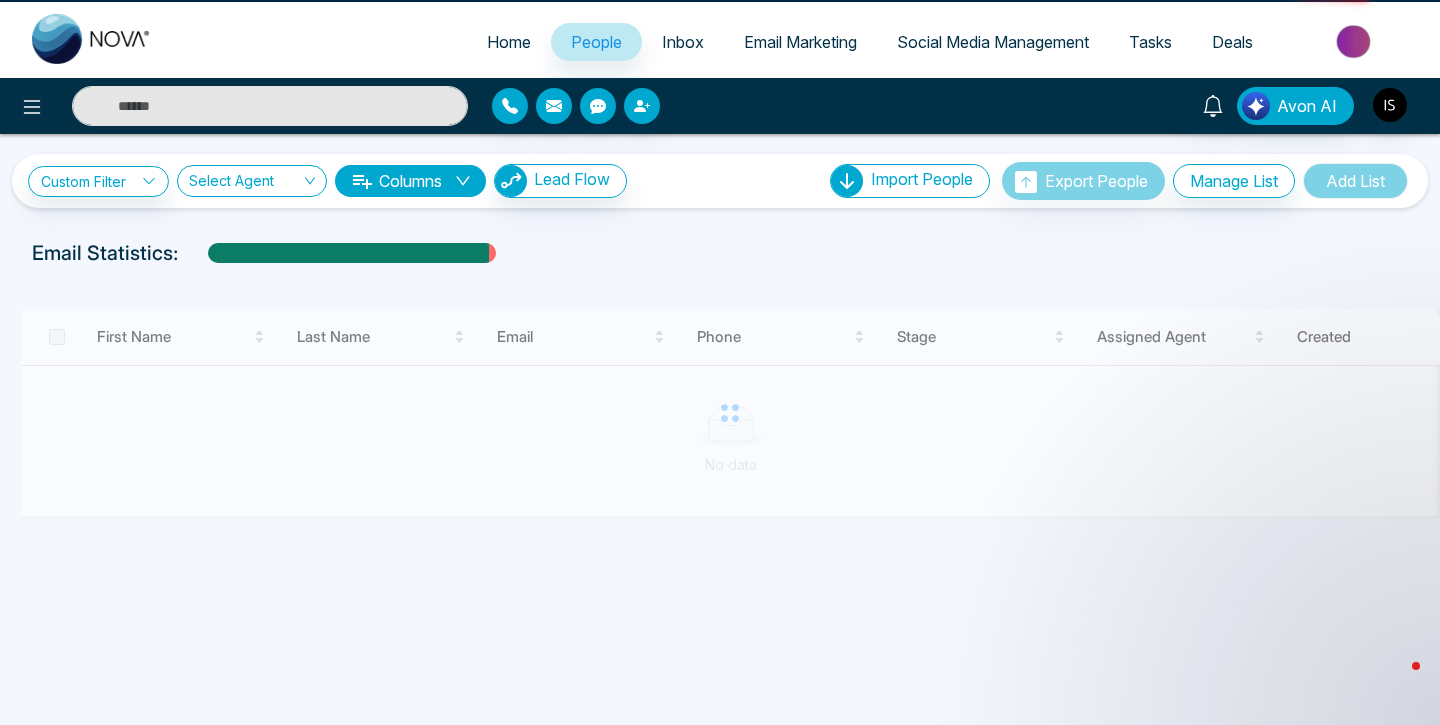 click on "People" at bounding box center (596, 42) 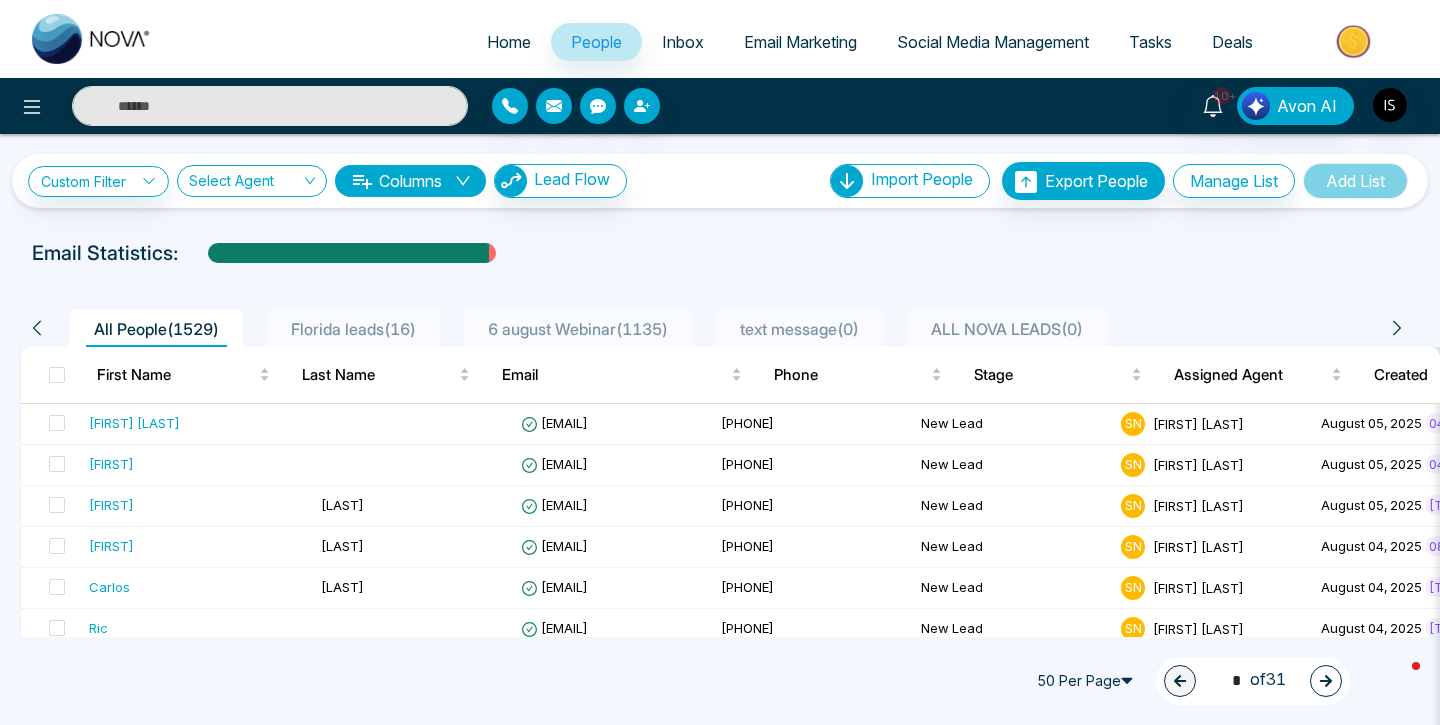 scroll, scrollTop: 0, scrollLeft: 0, axis: both 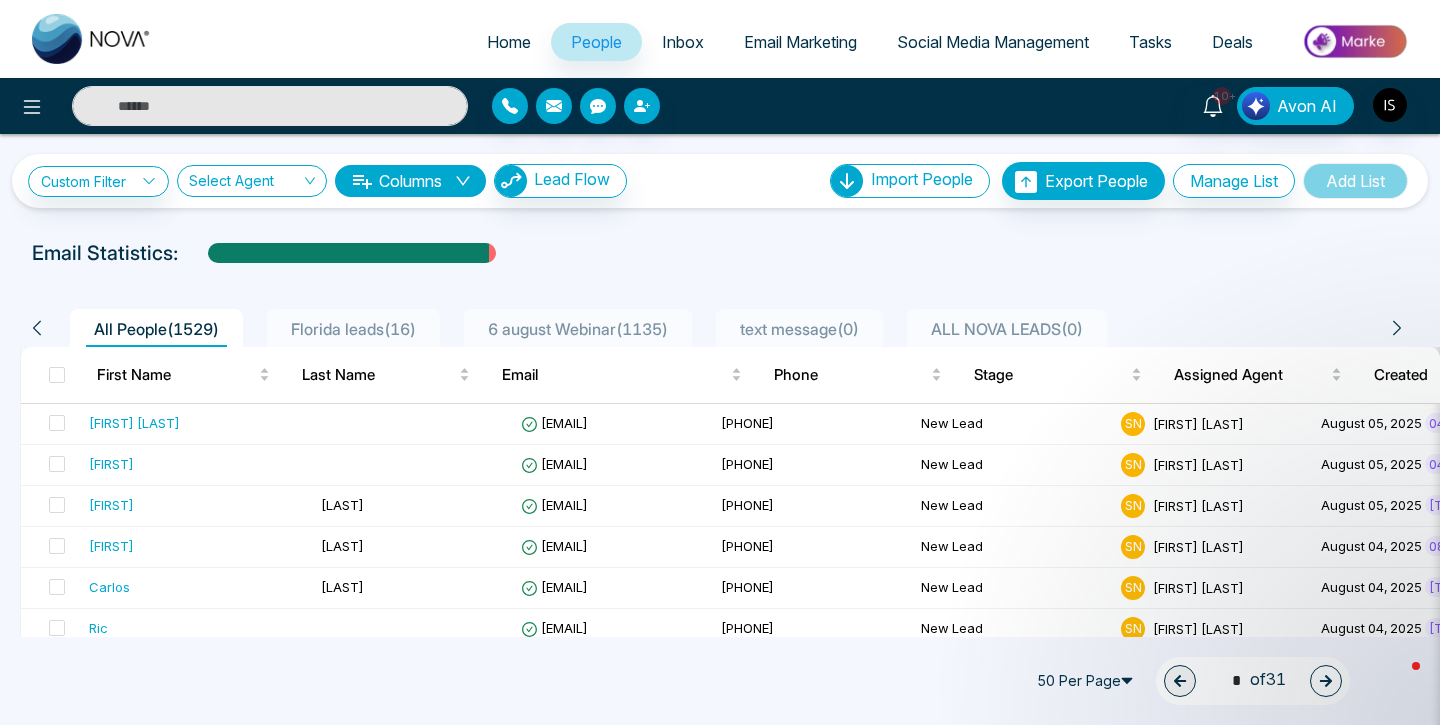 click on "People" at bounding box center (596, 42) 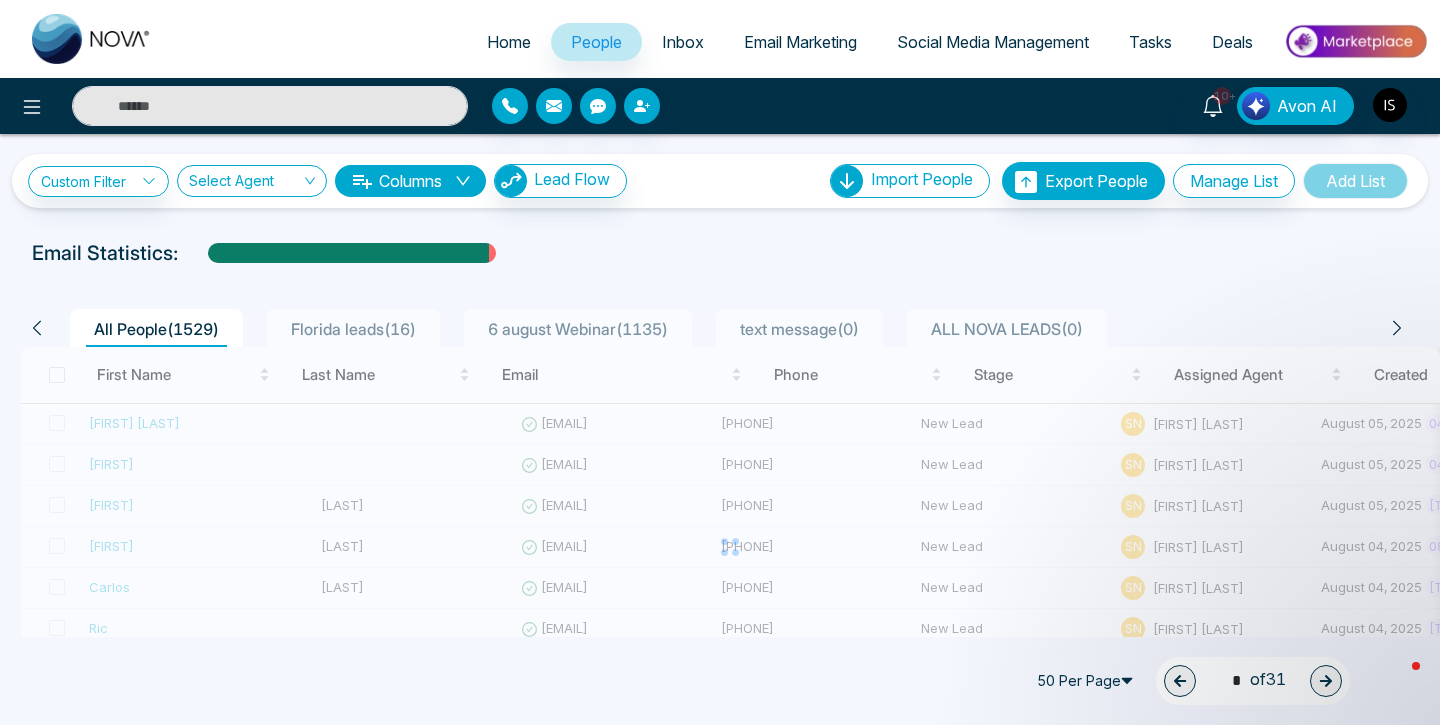 click on "Home" at bounding box center (509, 42) 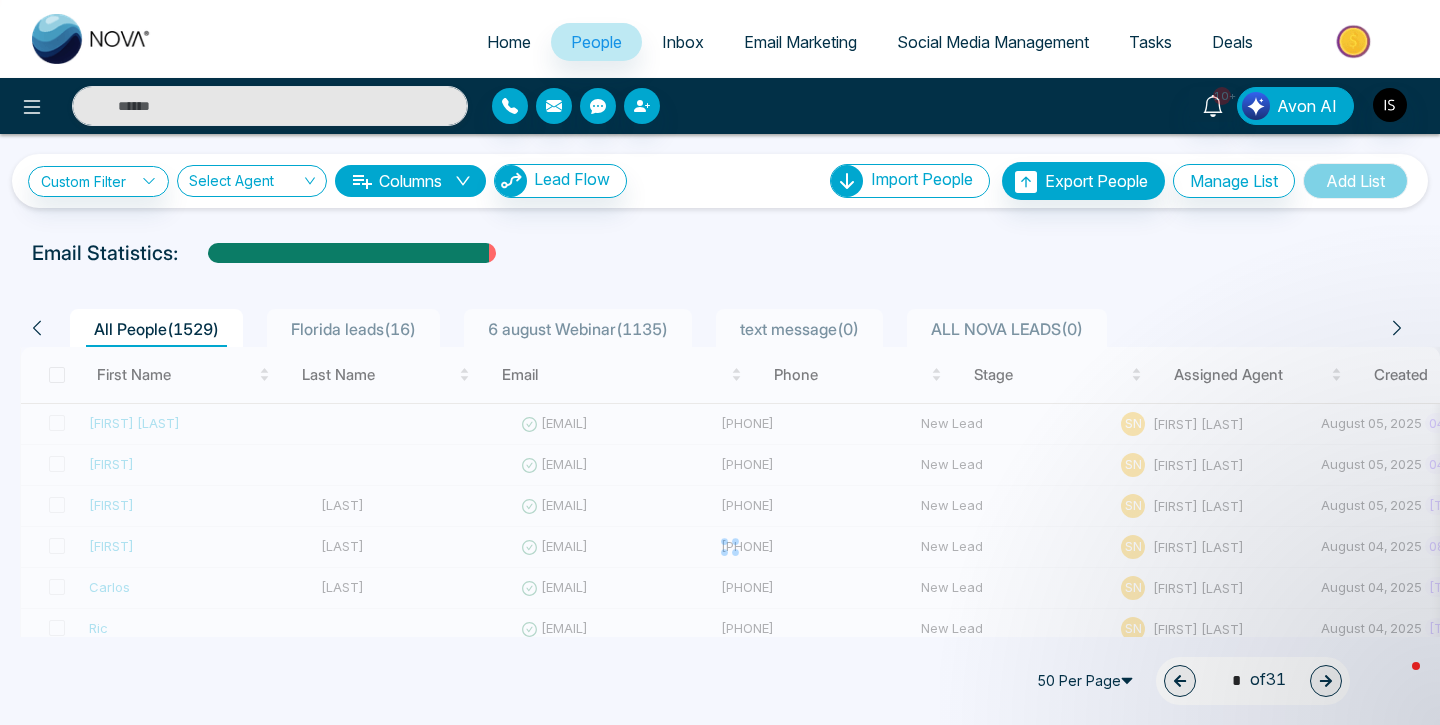 select on "*" 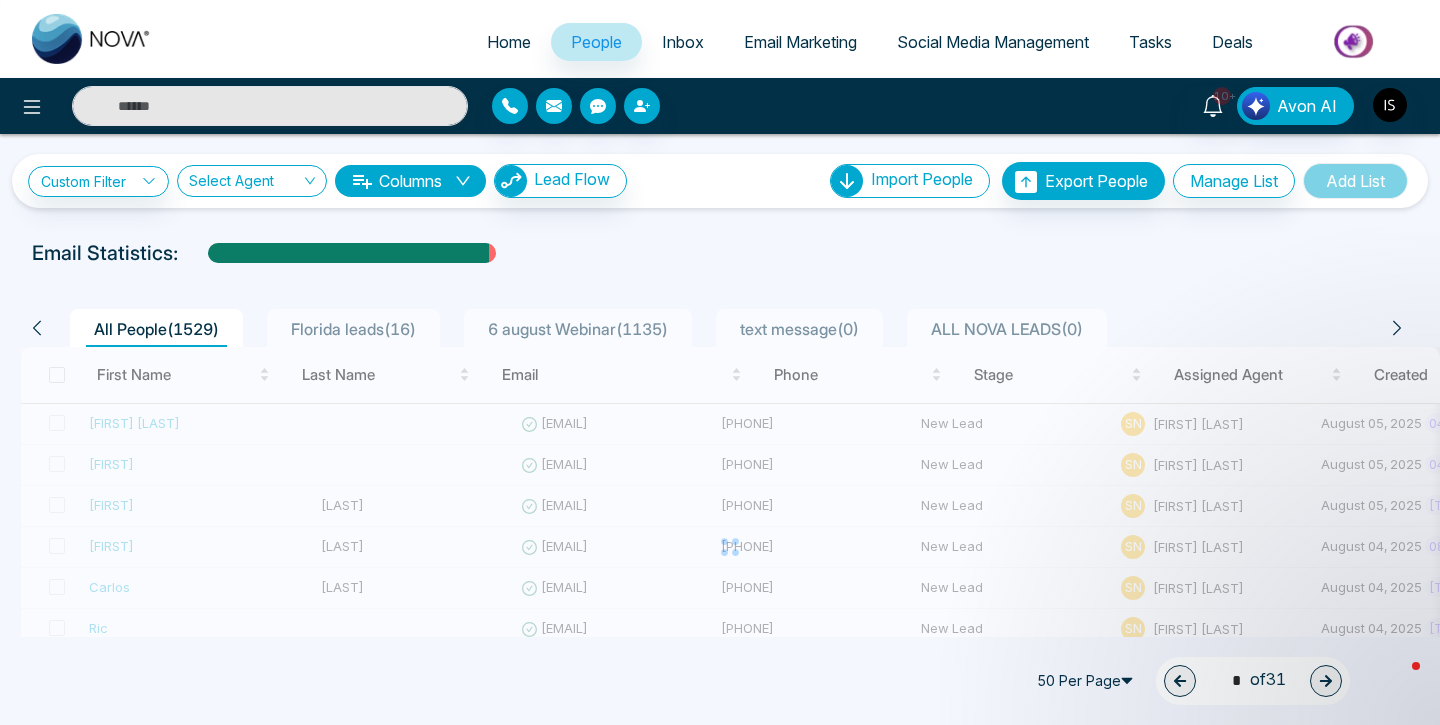 select on "*" 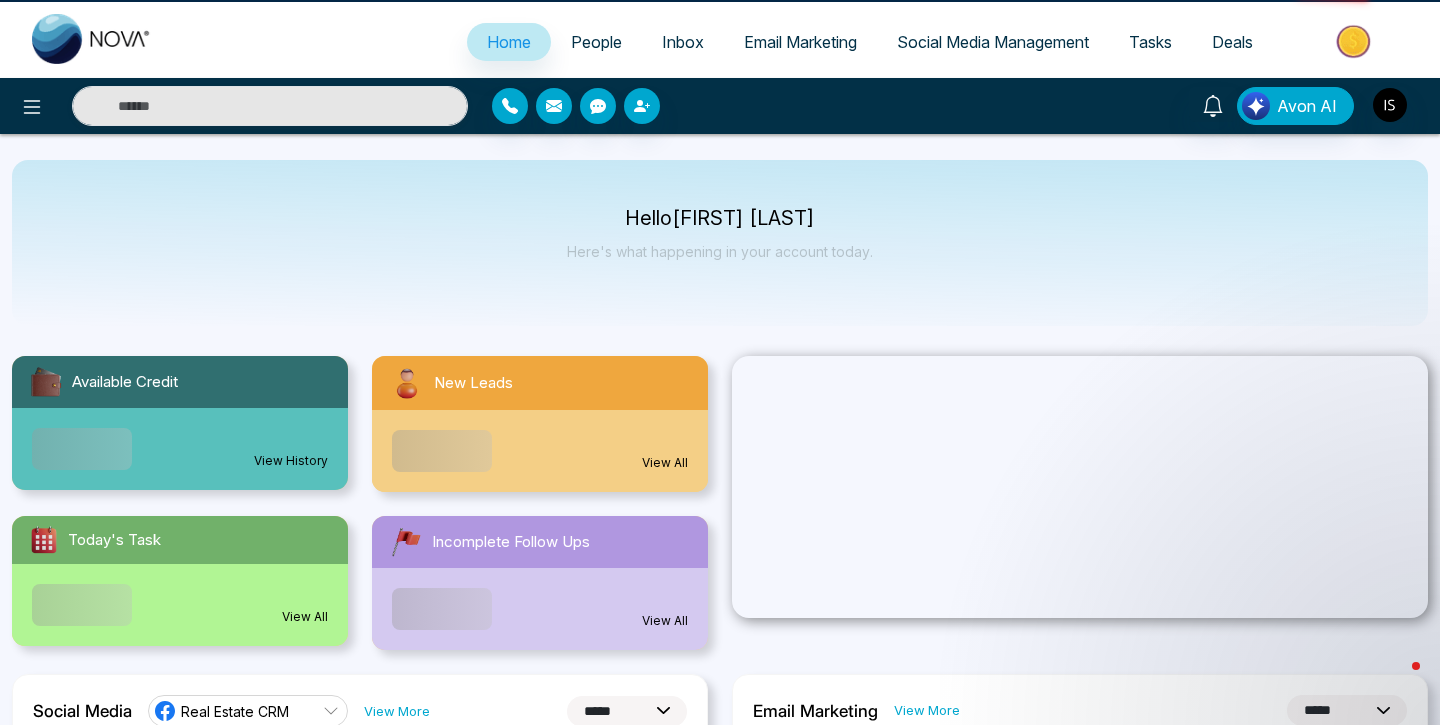 click on "Home" at bounding box center [509, 42] 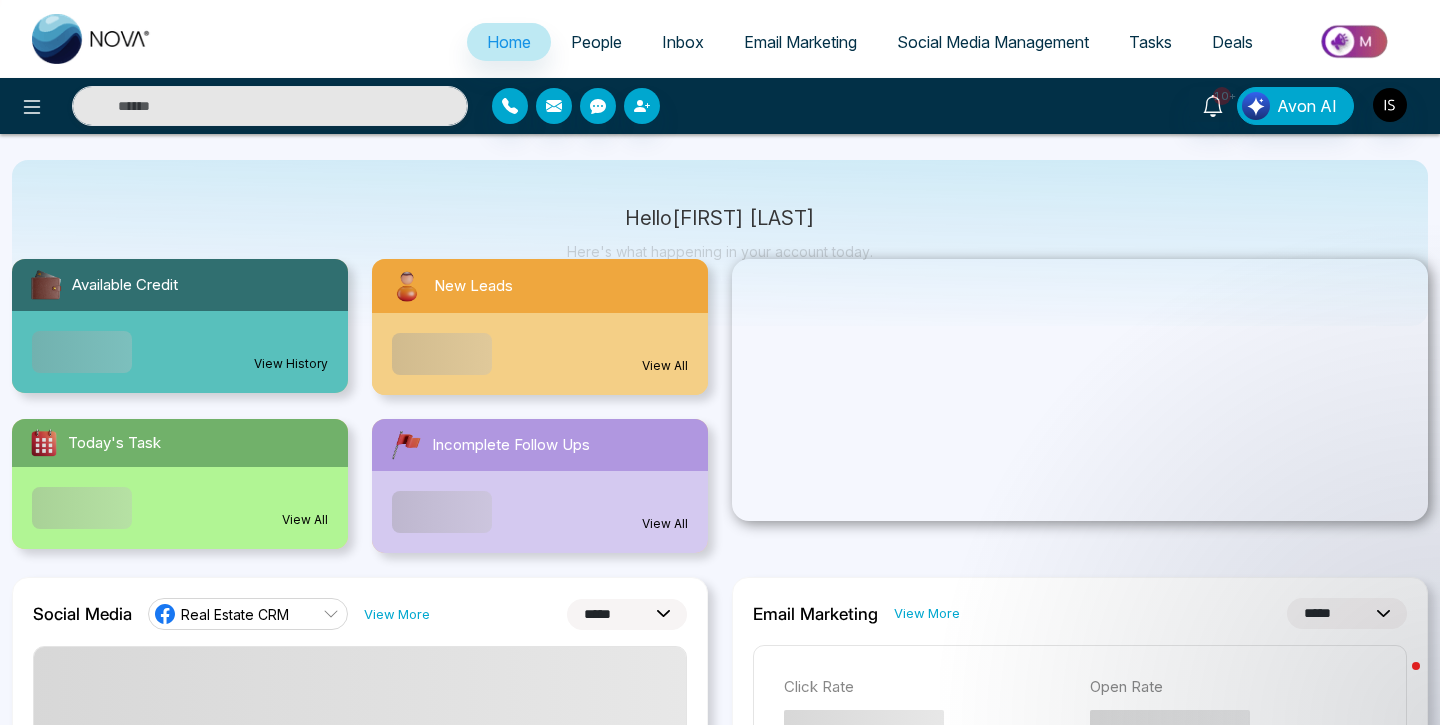 scroll, scrollTop: 98, scrollLeft: 0, axis: vertical 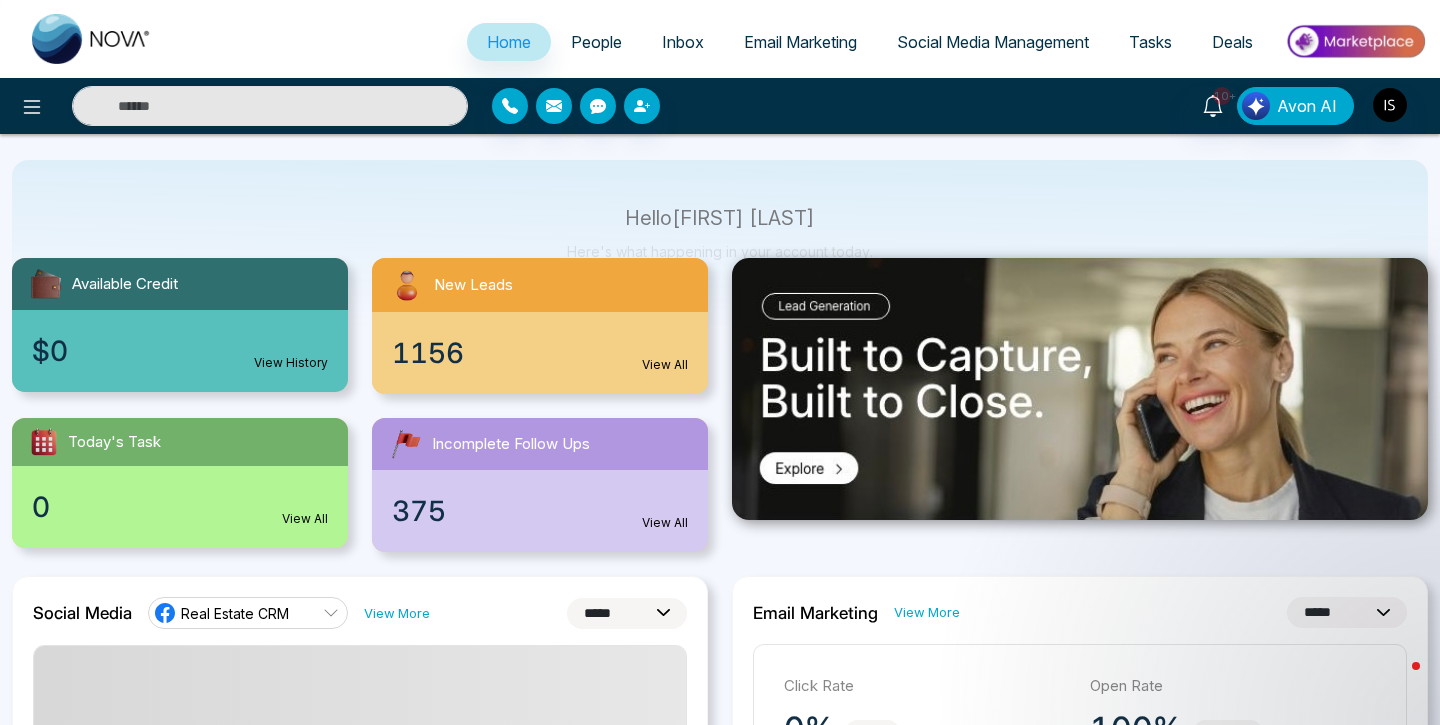 click on "View All" at bounding box center (665, 365) 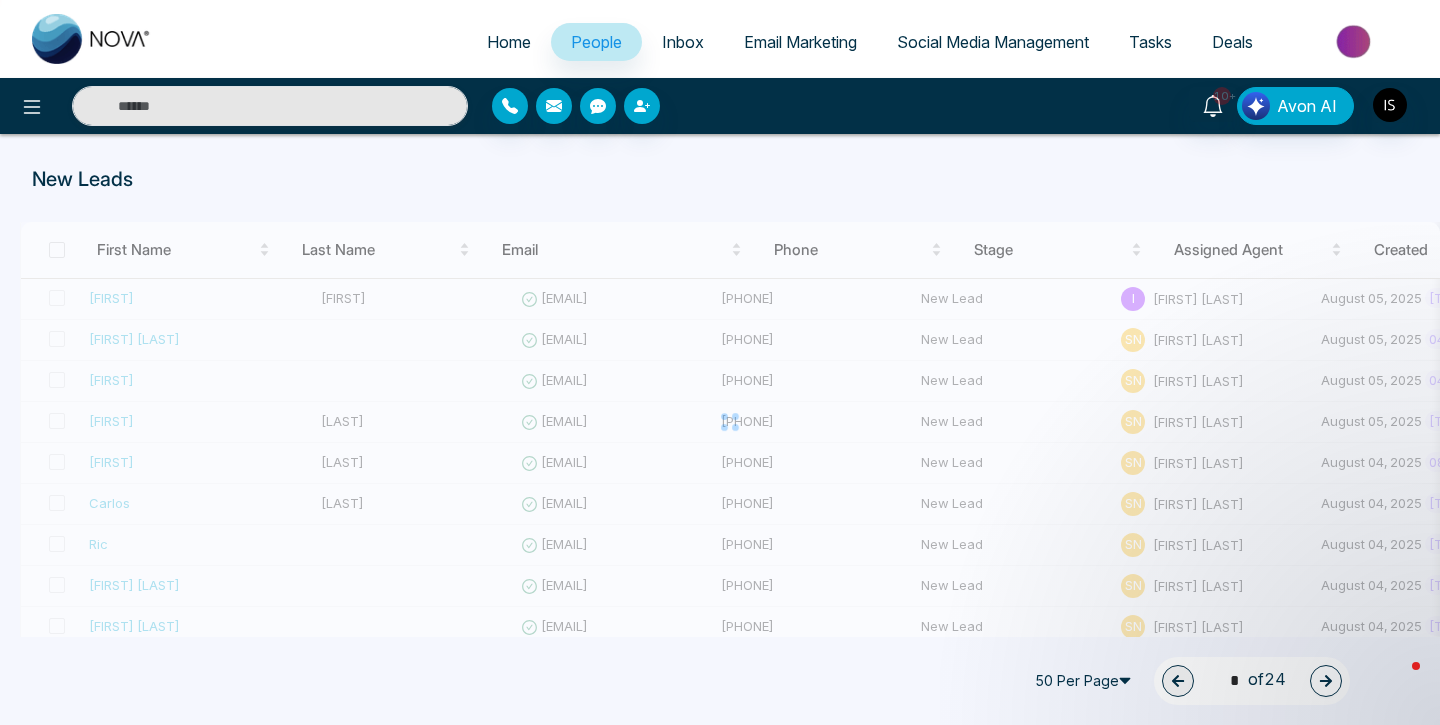 scroll, scrollTop: 0, scrollLeft: 0, axis: both 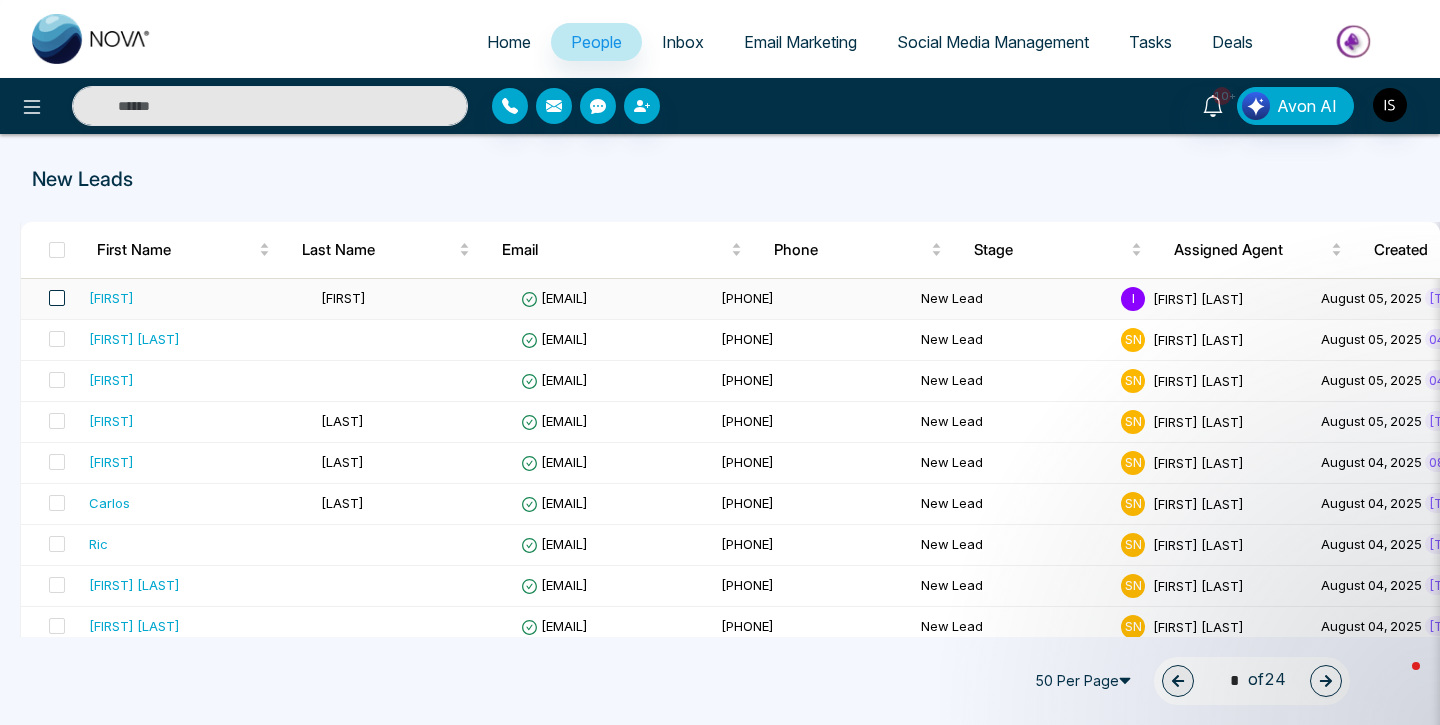click at bounding box center [57, 298] 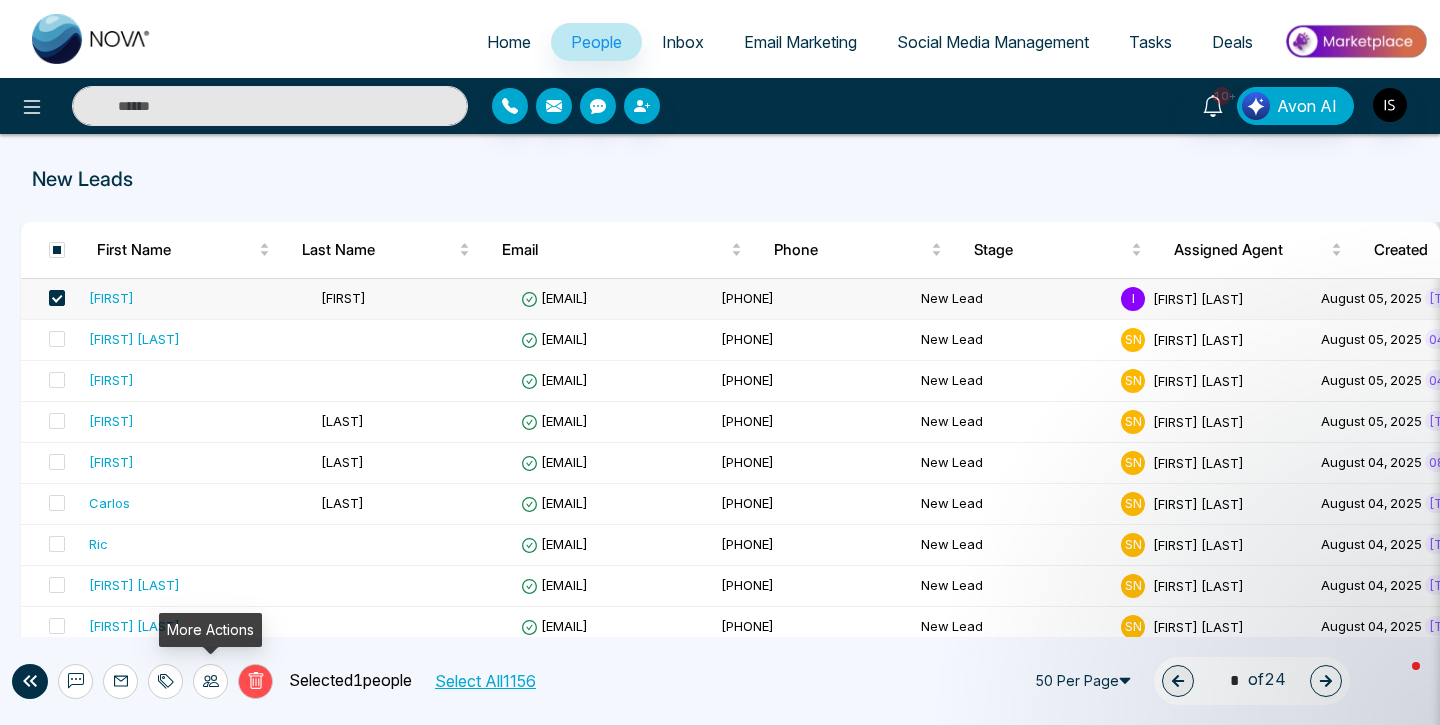 click 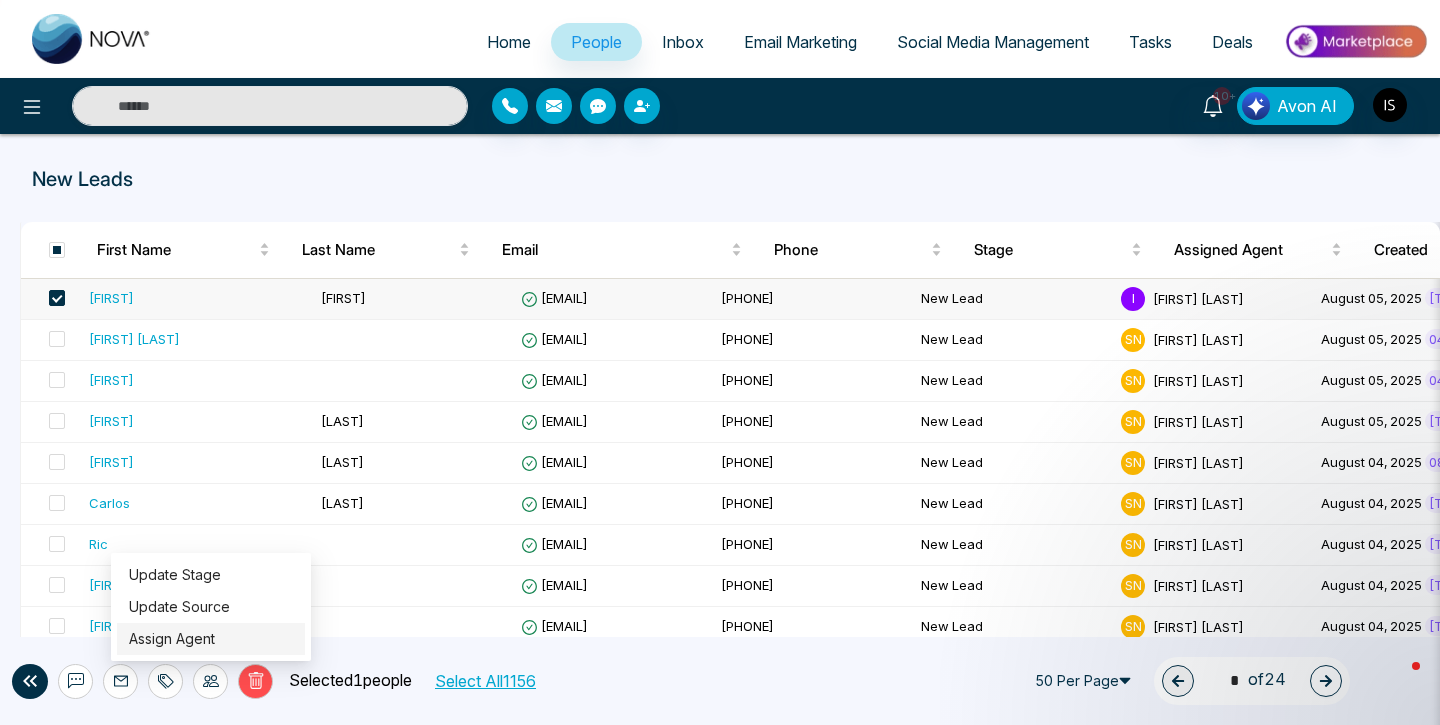 click on "Assign Agent" at bounding box center (172, 638) 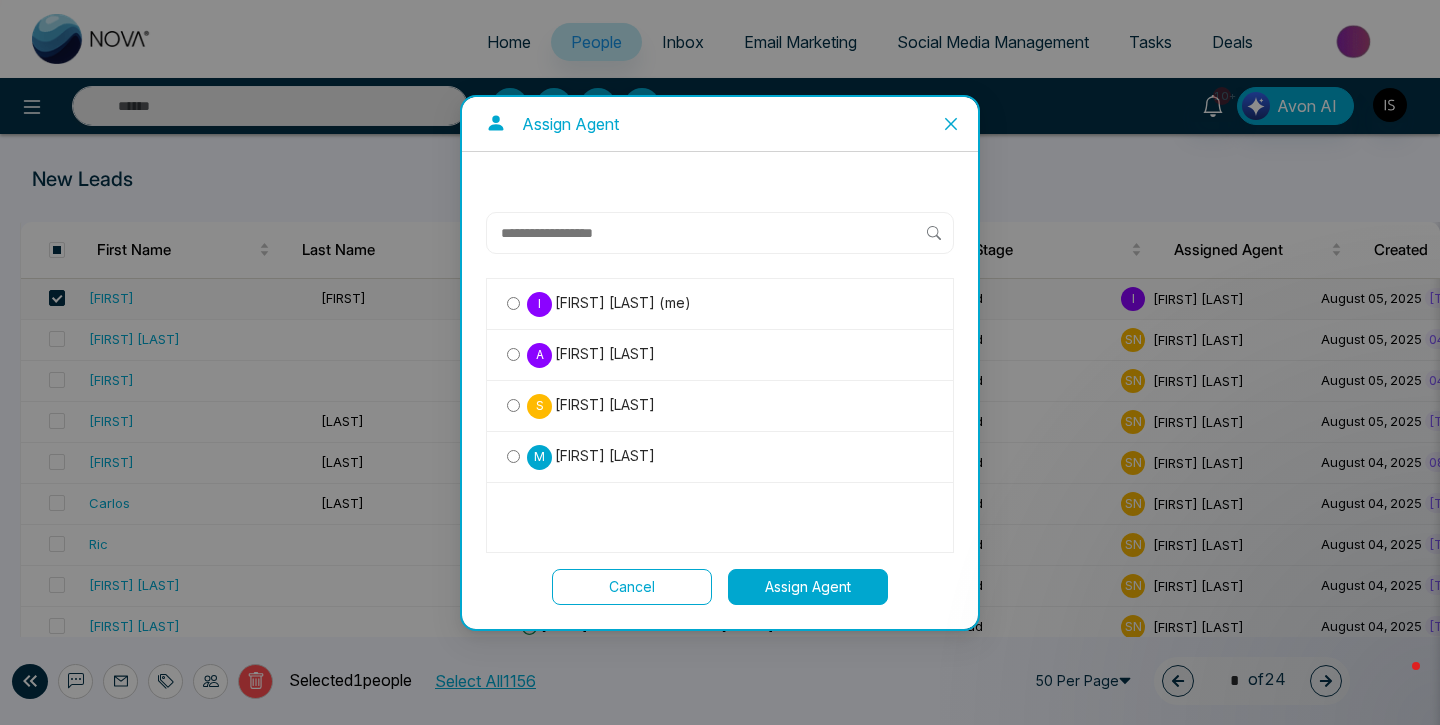 click on "[FIRST] [LAST]" at bounding box center [603, 405] 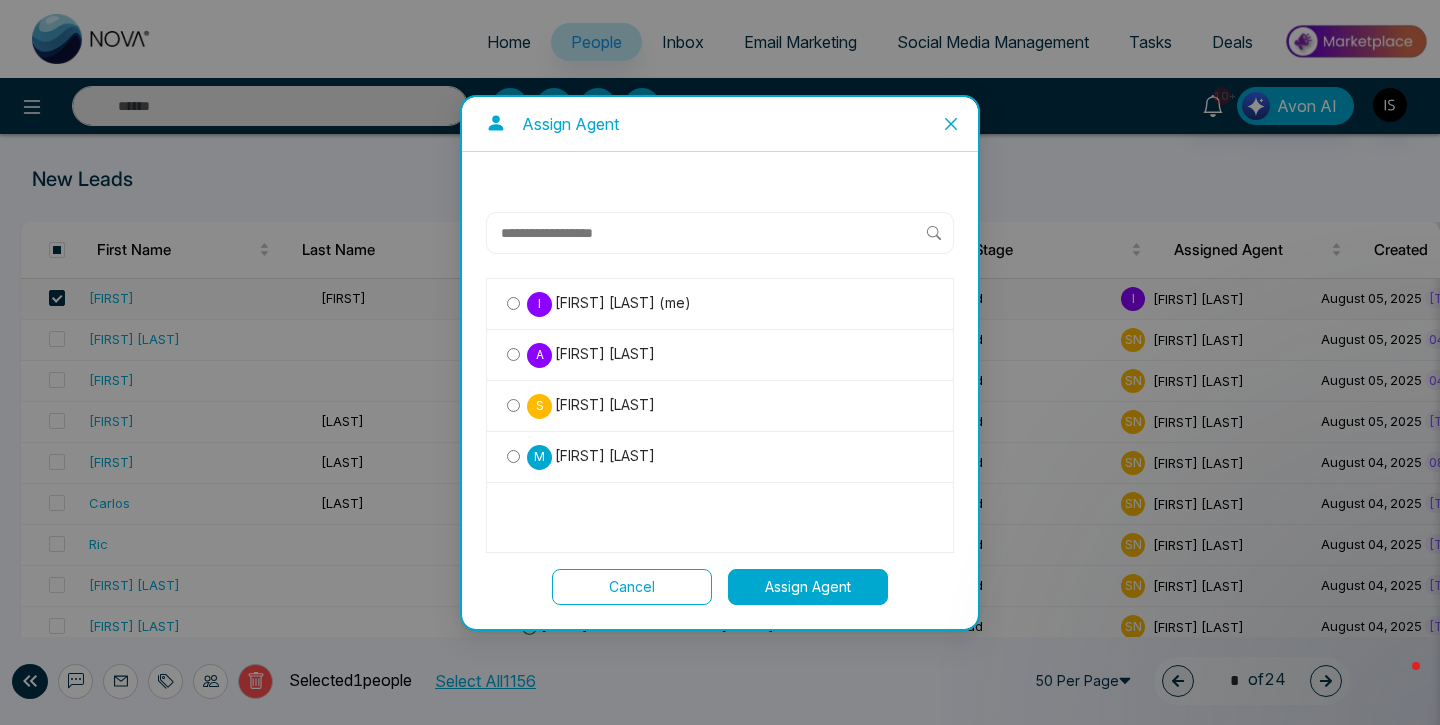 click on "Assign Agent" at bounding box center (808, 587) 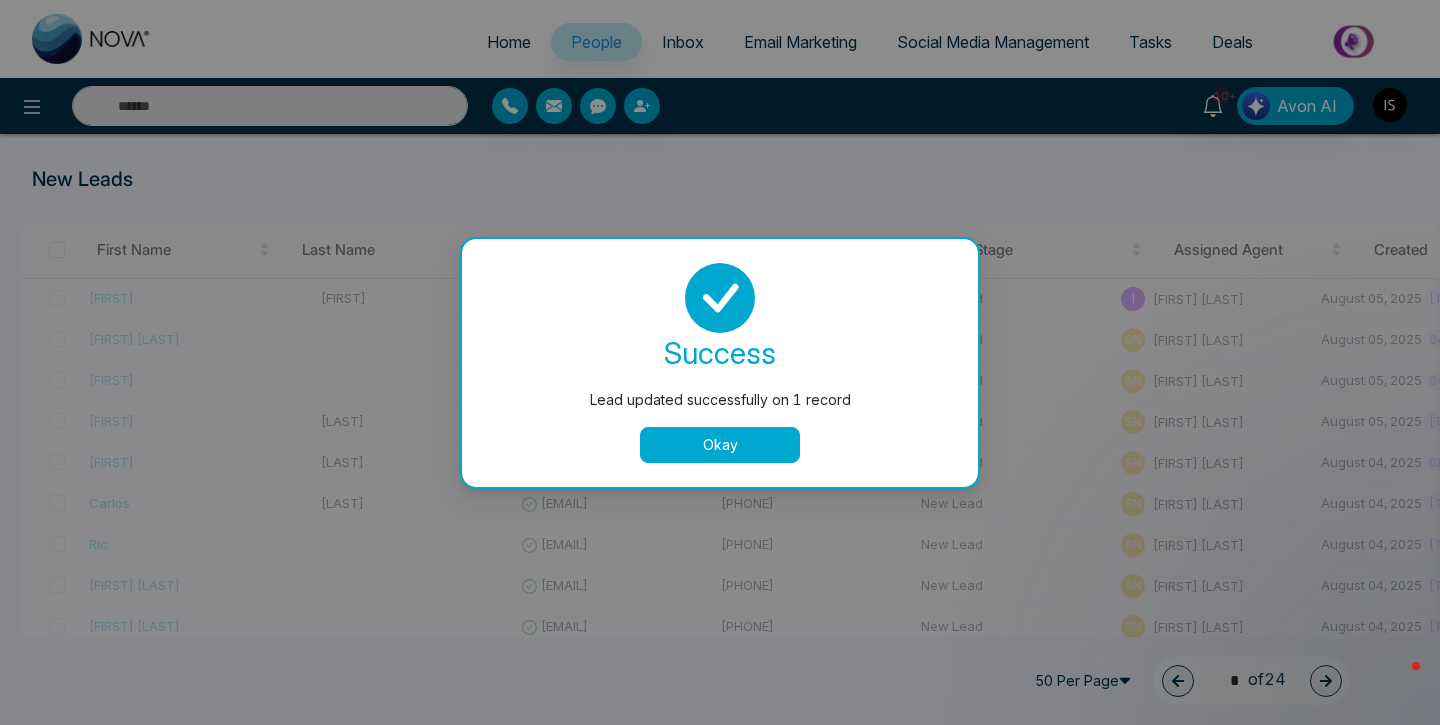 click on "Okay" at bounding box center [720, 445] 